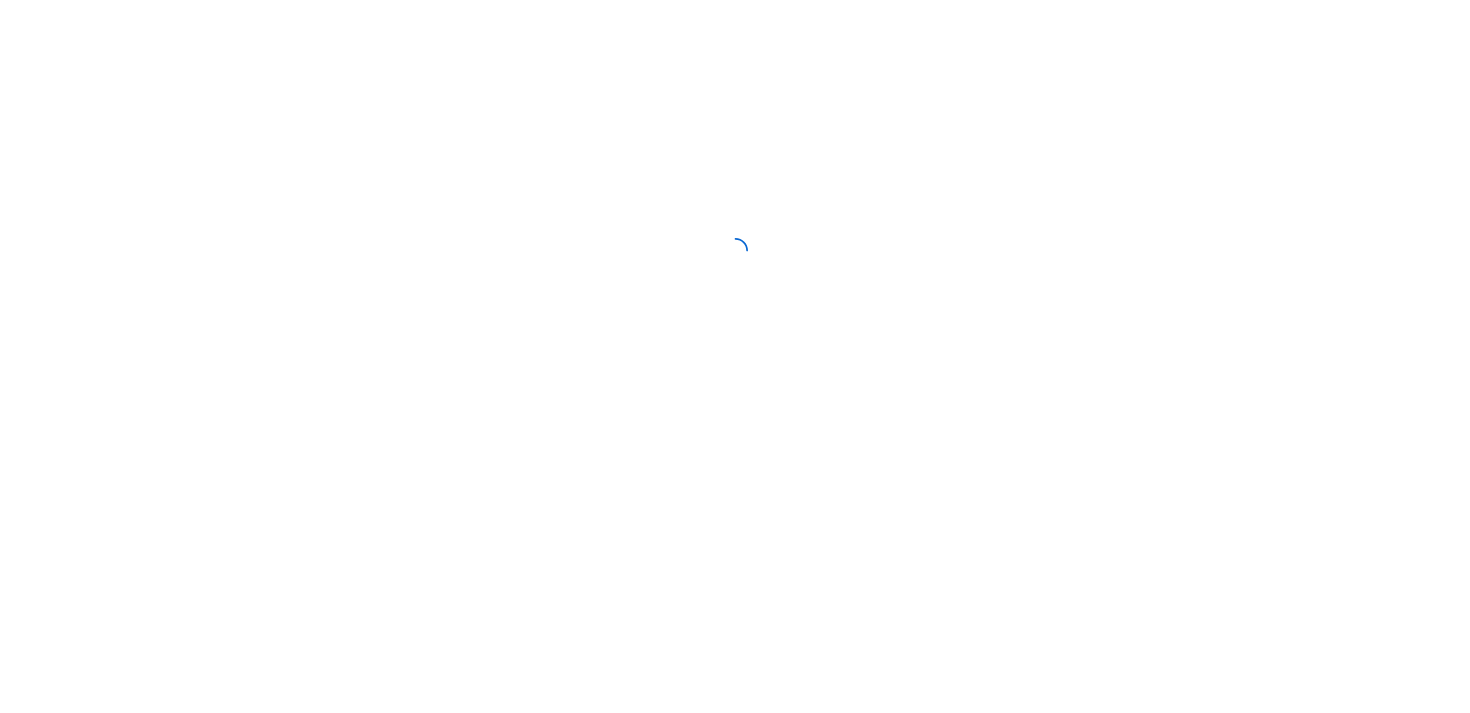 scroll, scrollTop: 0, scrollLeft: 0, axis: both 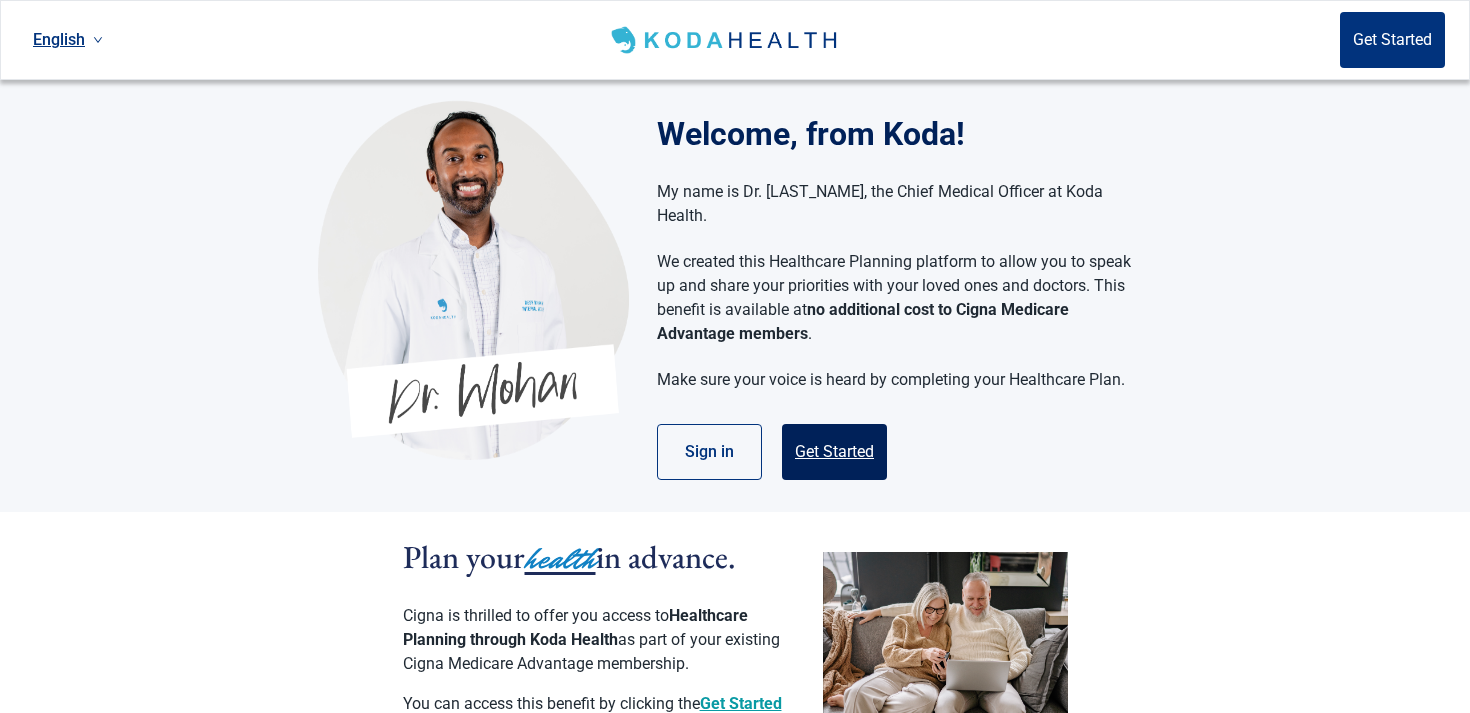 click on "Get Started" at bounding box center (834, 452) 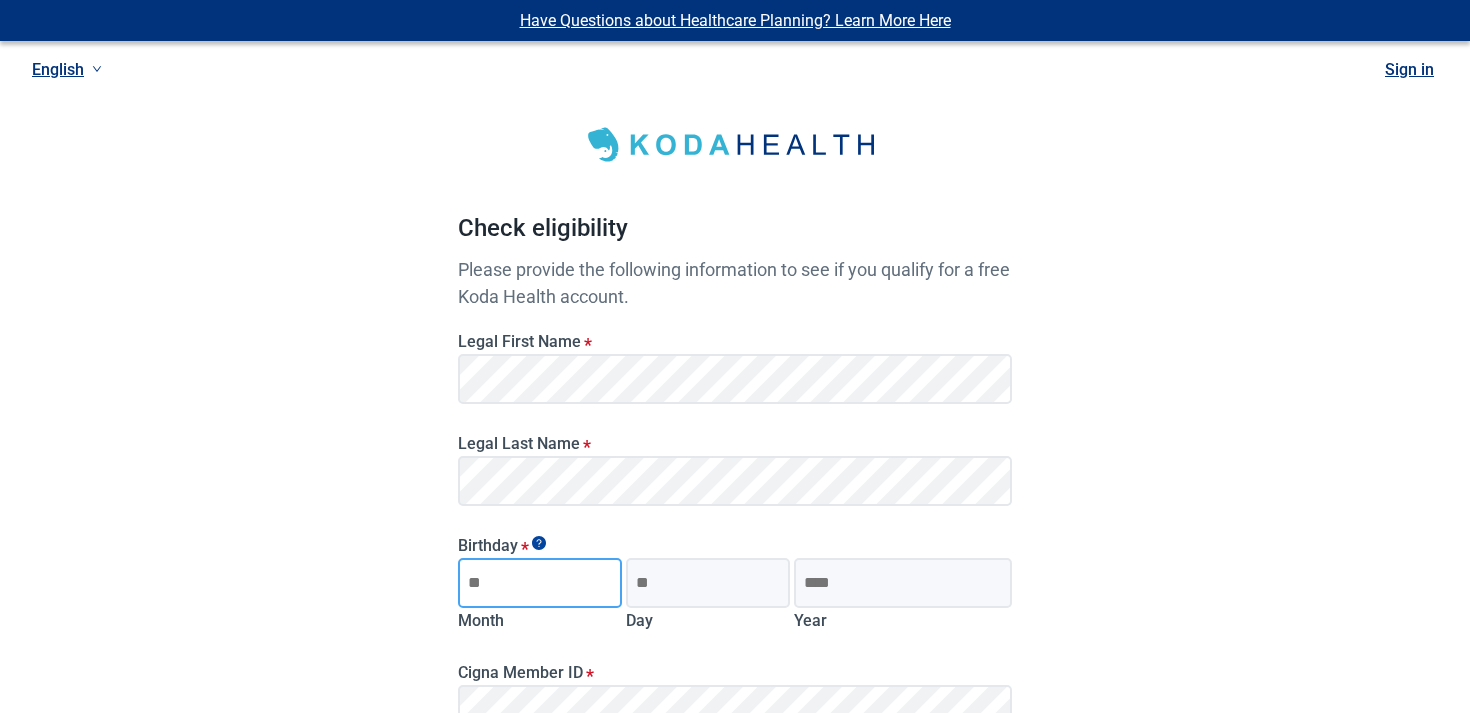 click on "Month" at bounding box center [540, 583] 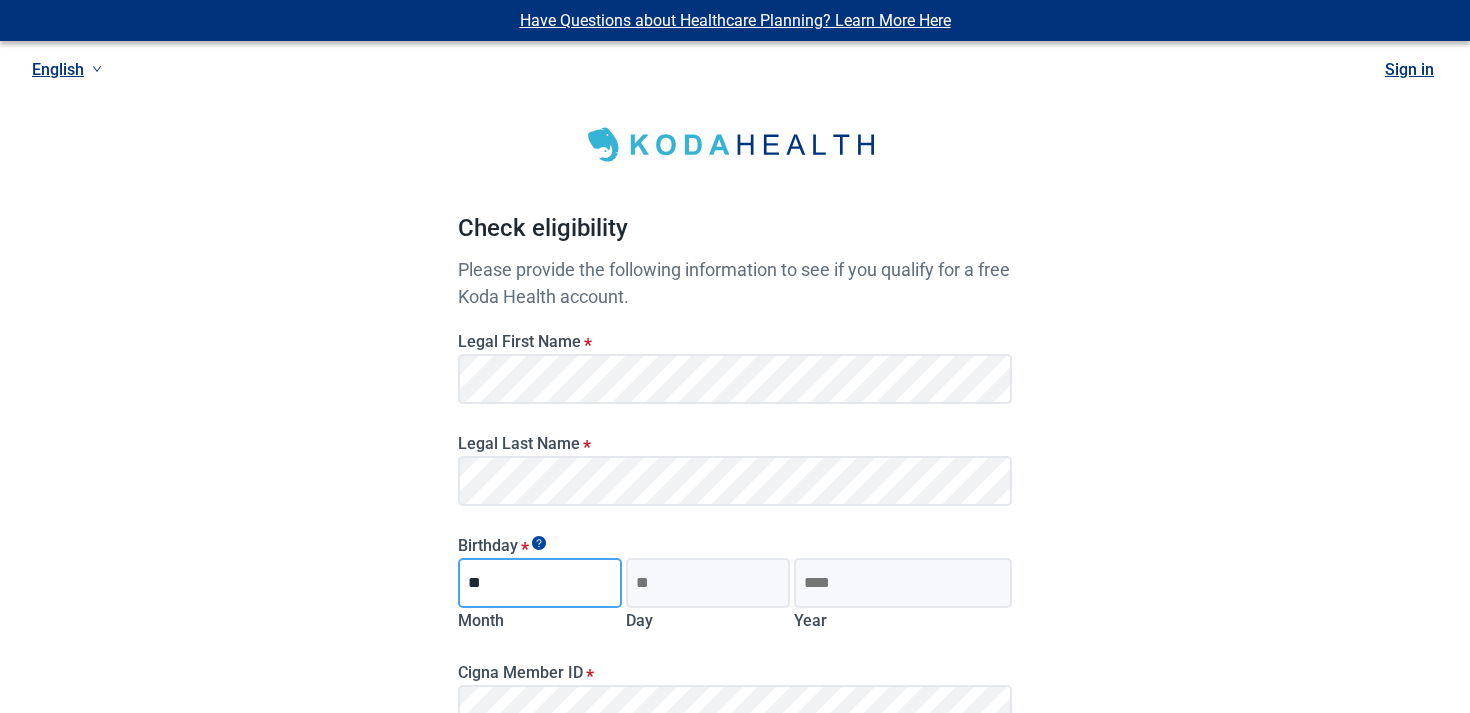 type on "**" 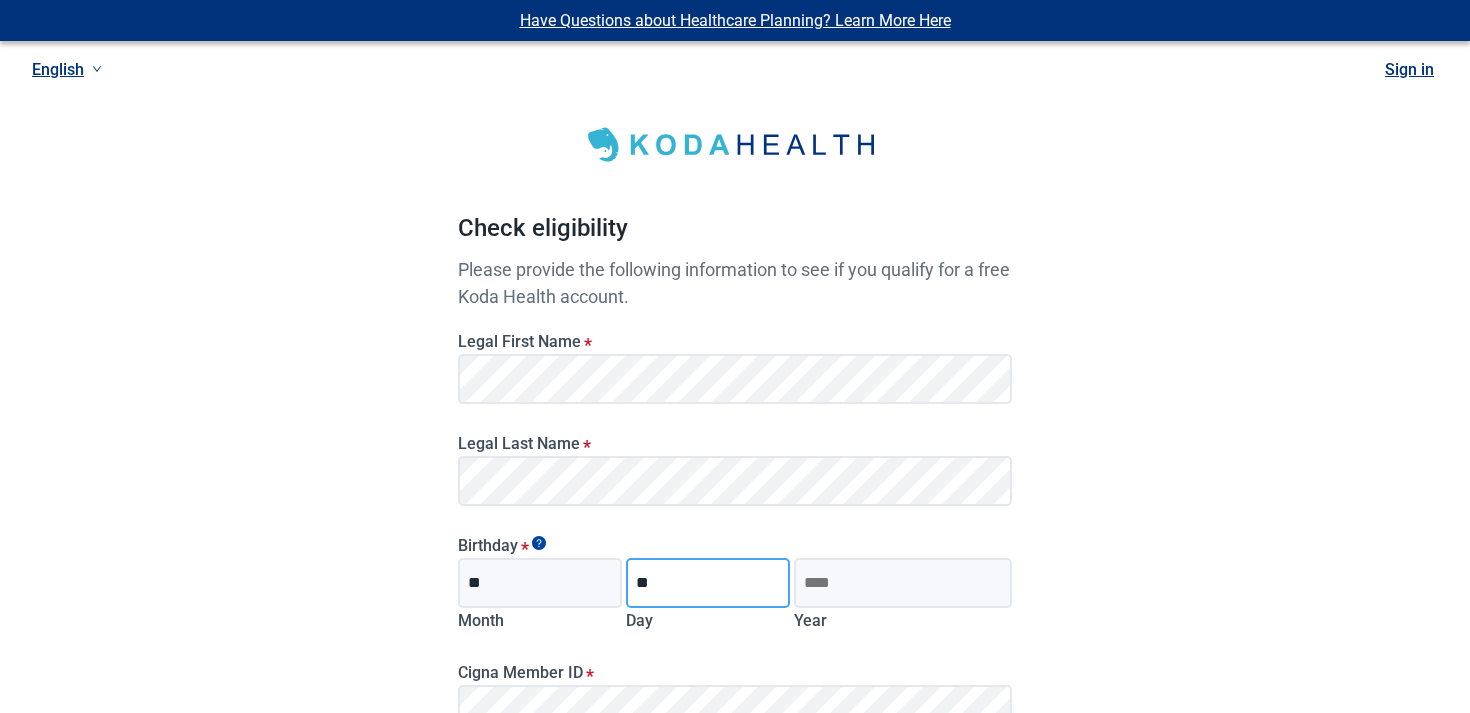 type on "**" 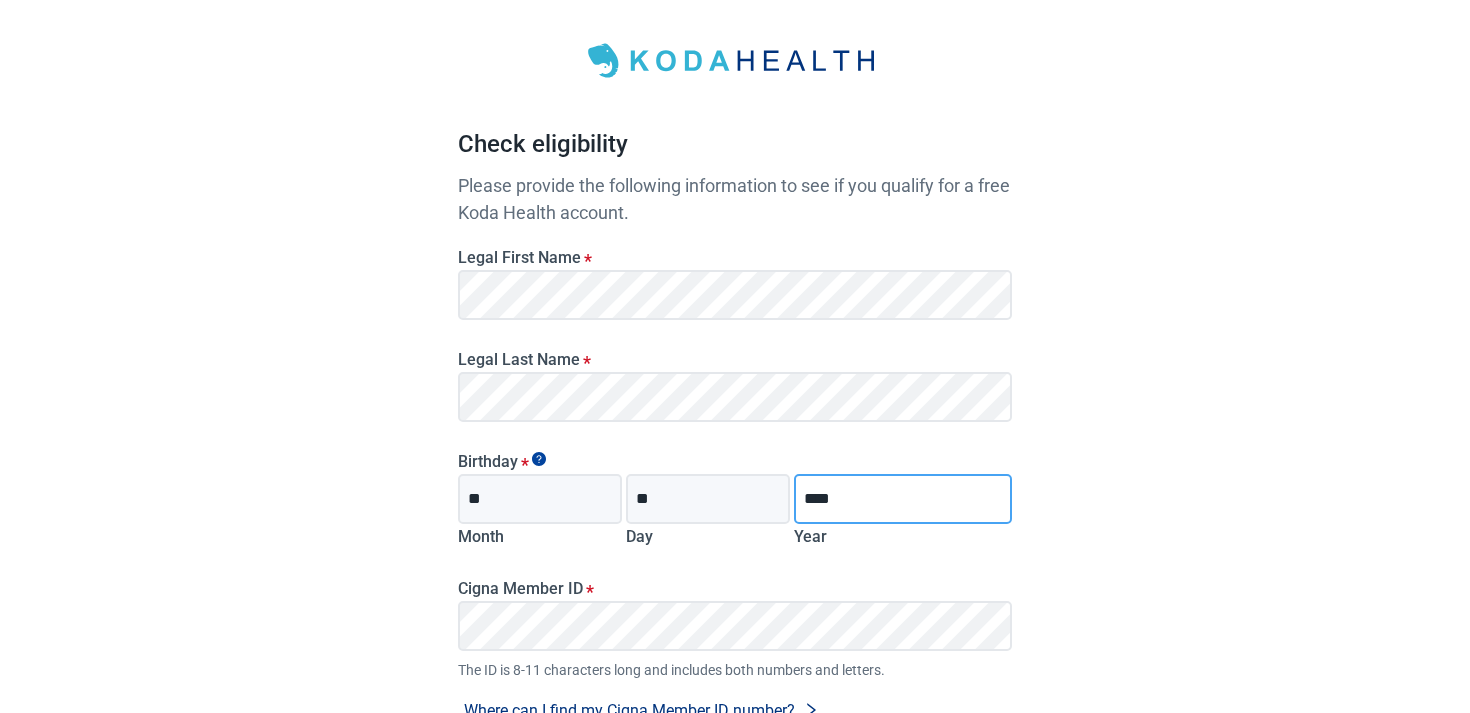 scroll, scrollTop: 125, scrollLeft: 0, axis: vertical 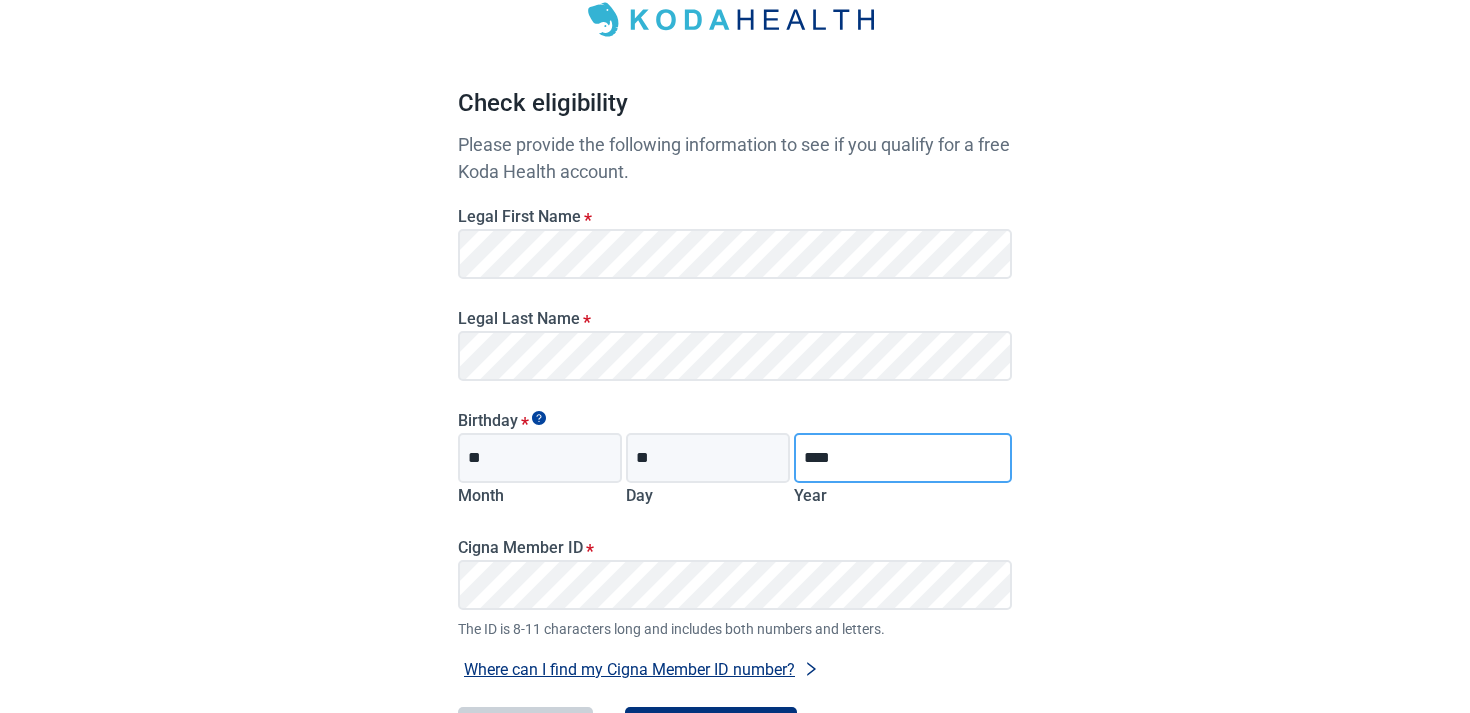 type on "****" 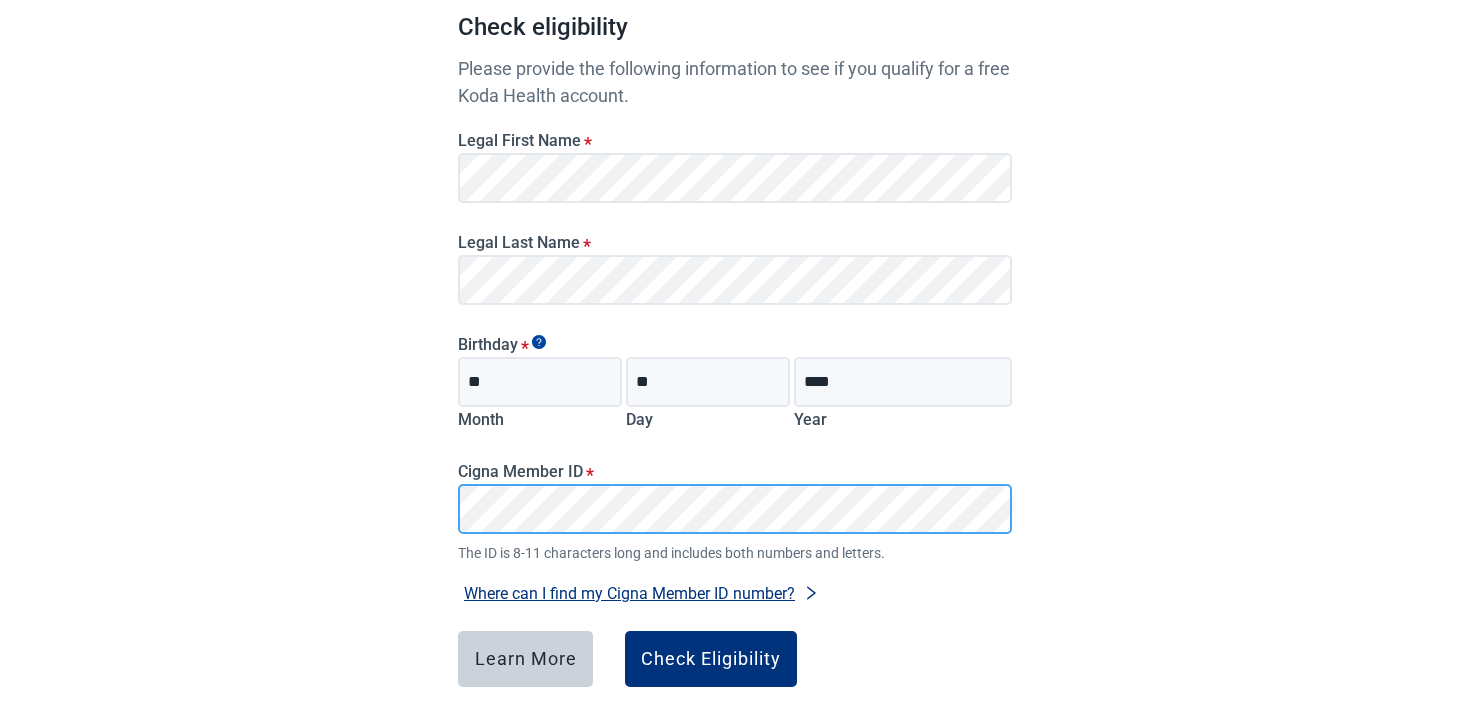 scroll, scrollTop: 297, scrollLeft: 0, axis: vertical 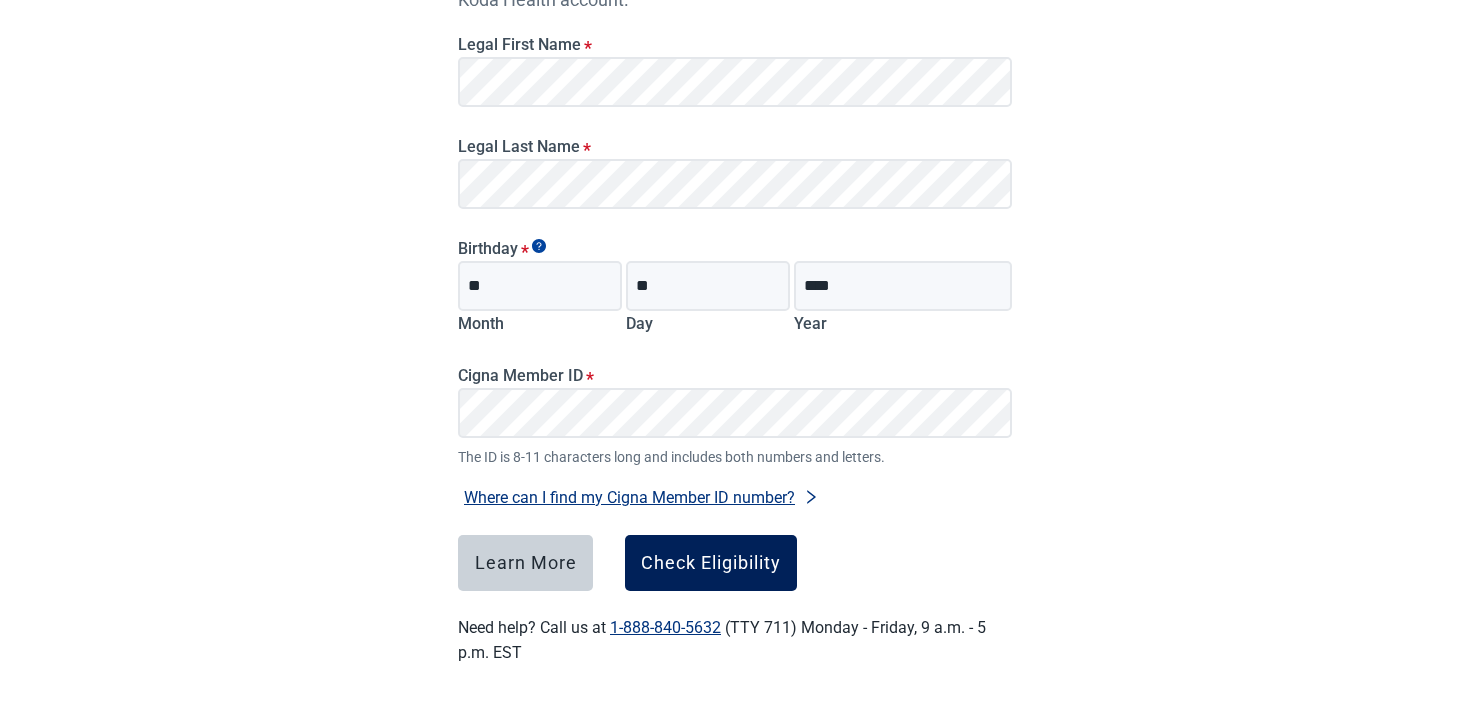click on "Check Eligibility" at bounding box center [711, 563] 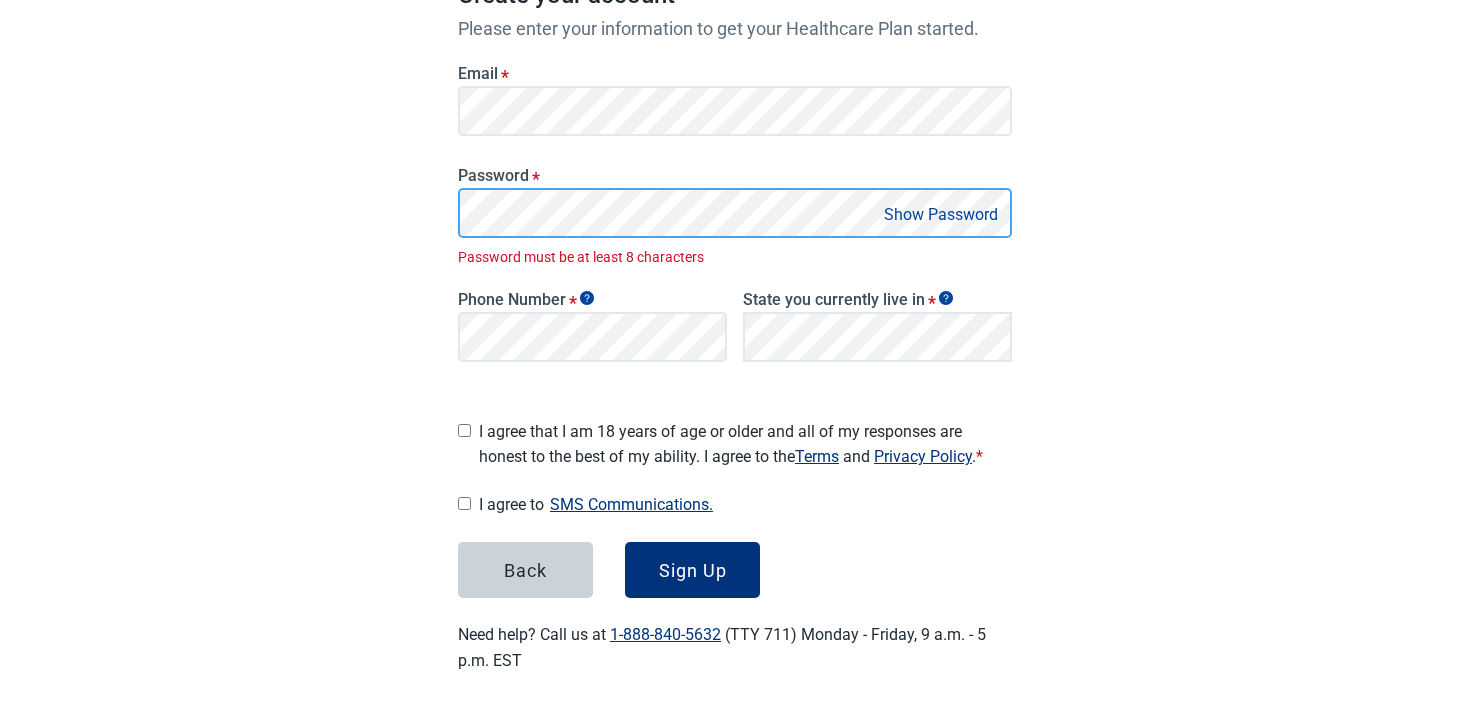scroll, scrollTop: 310, scrollLeft: 0, axis: vertical 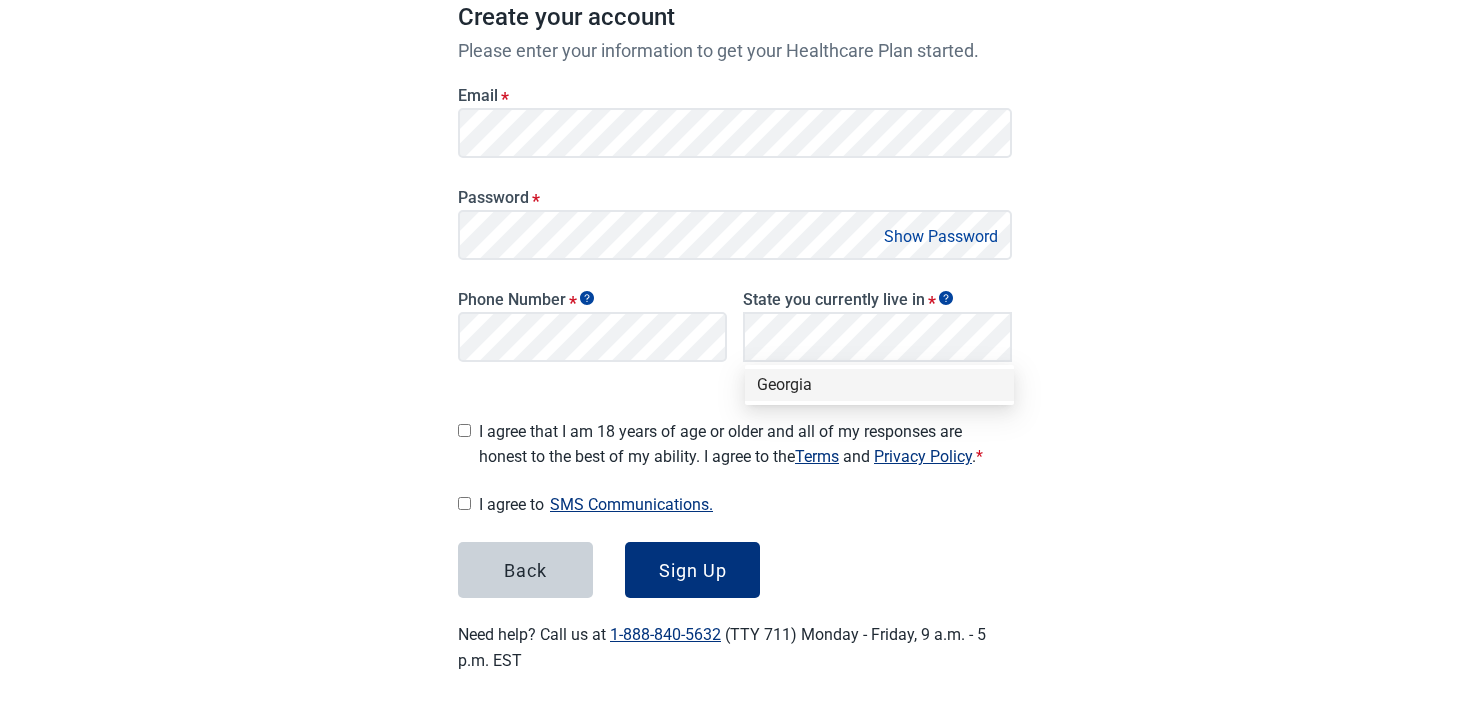 click on "Georgia" at bounding box center (879, 385) 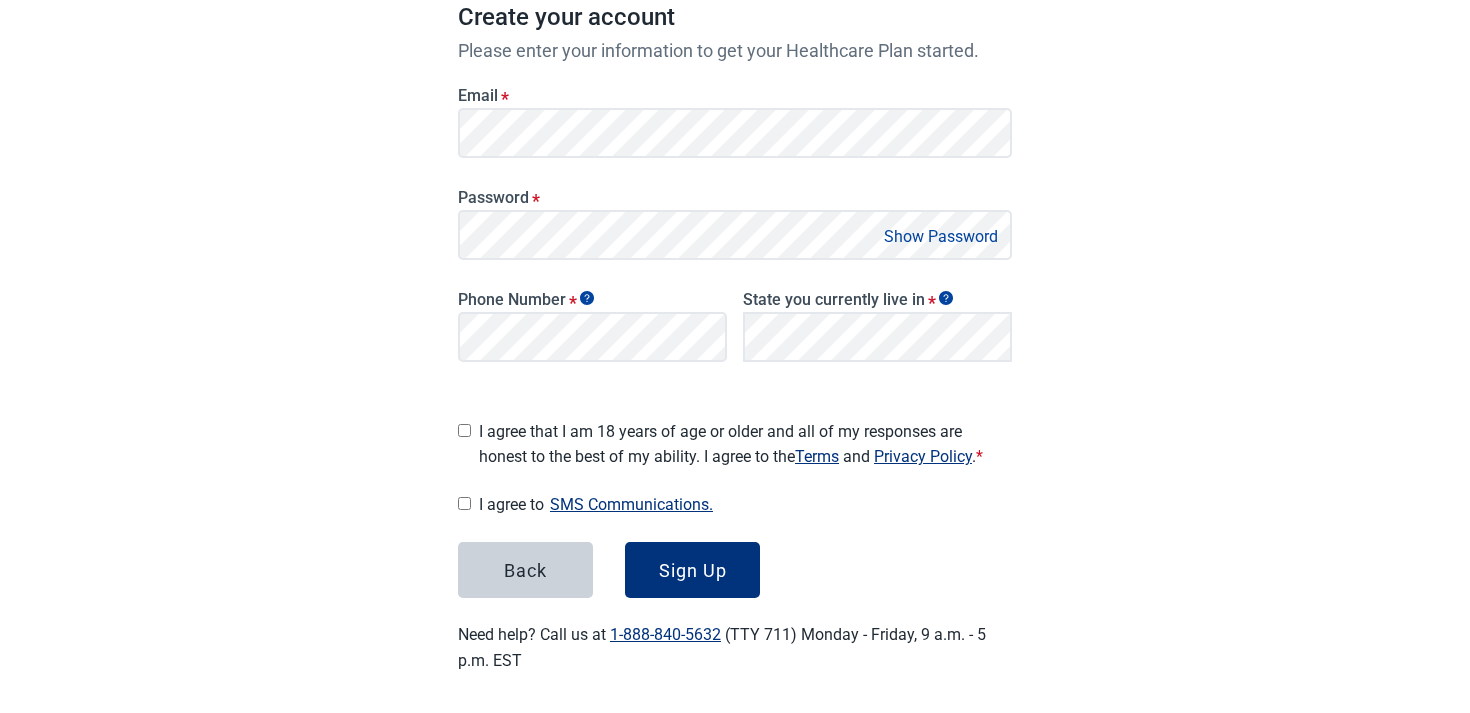 click on "I agree that I am 18 years of age or older and all of my responses are honest to the best of my ability. I agree to the  Terms   and   Privacy Policy . *" at bounding box center (745, 444) 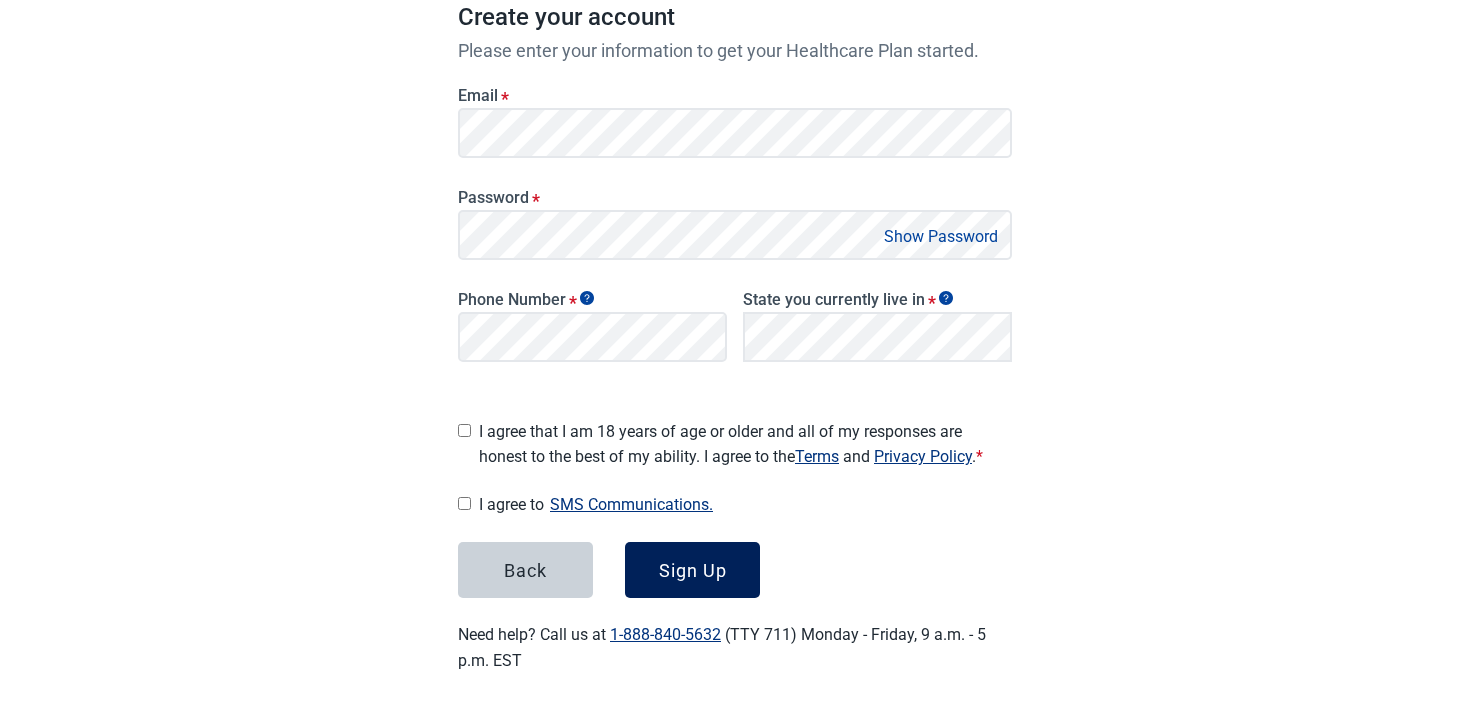 click on "Sign Up" at bounding box center (692, 570) 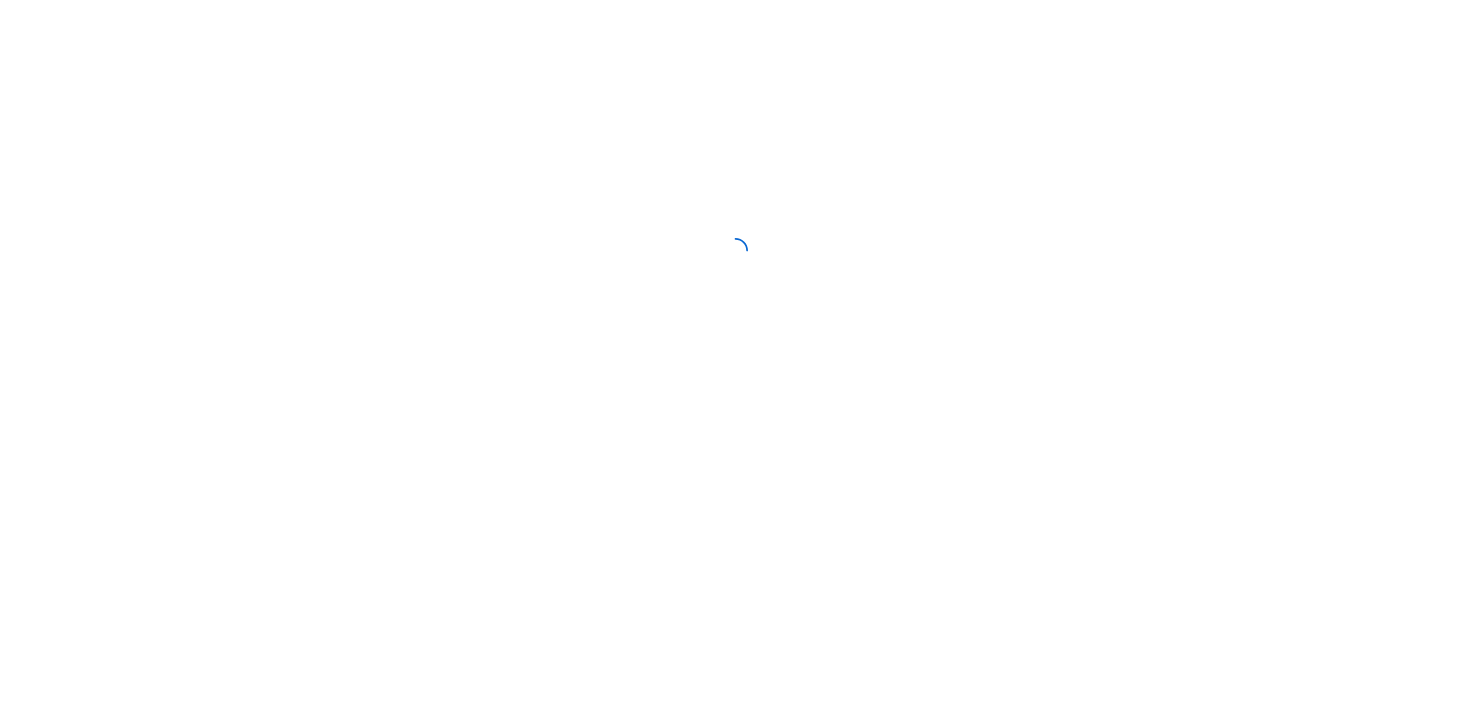 scroll, scrollTop: 0, scrollLeft: 0, axis: both 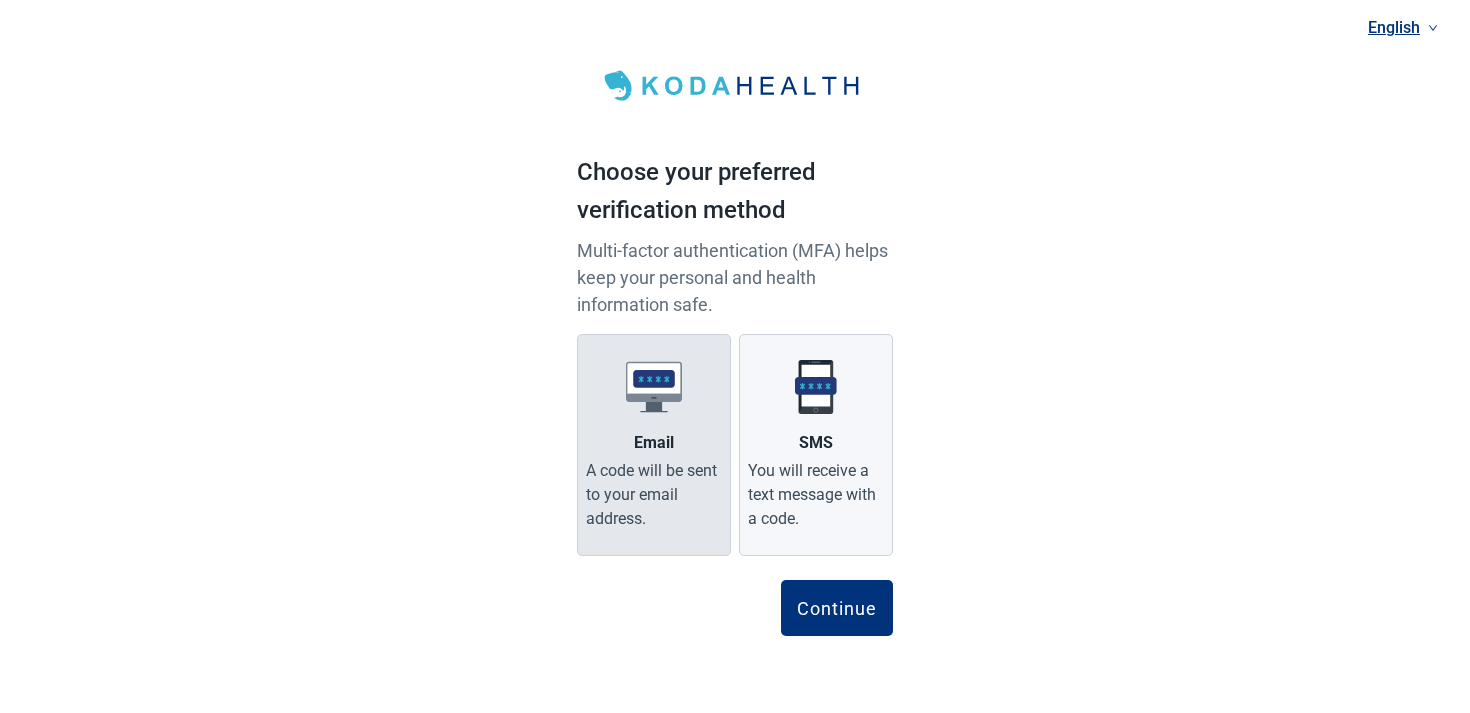 click on "A code will be sent to your email address." at bounding box center (654, 495) 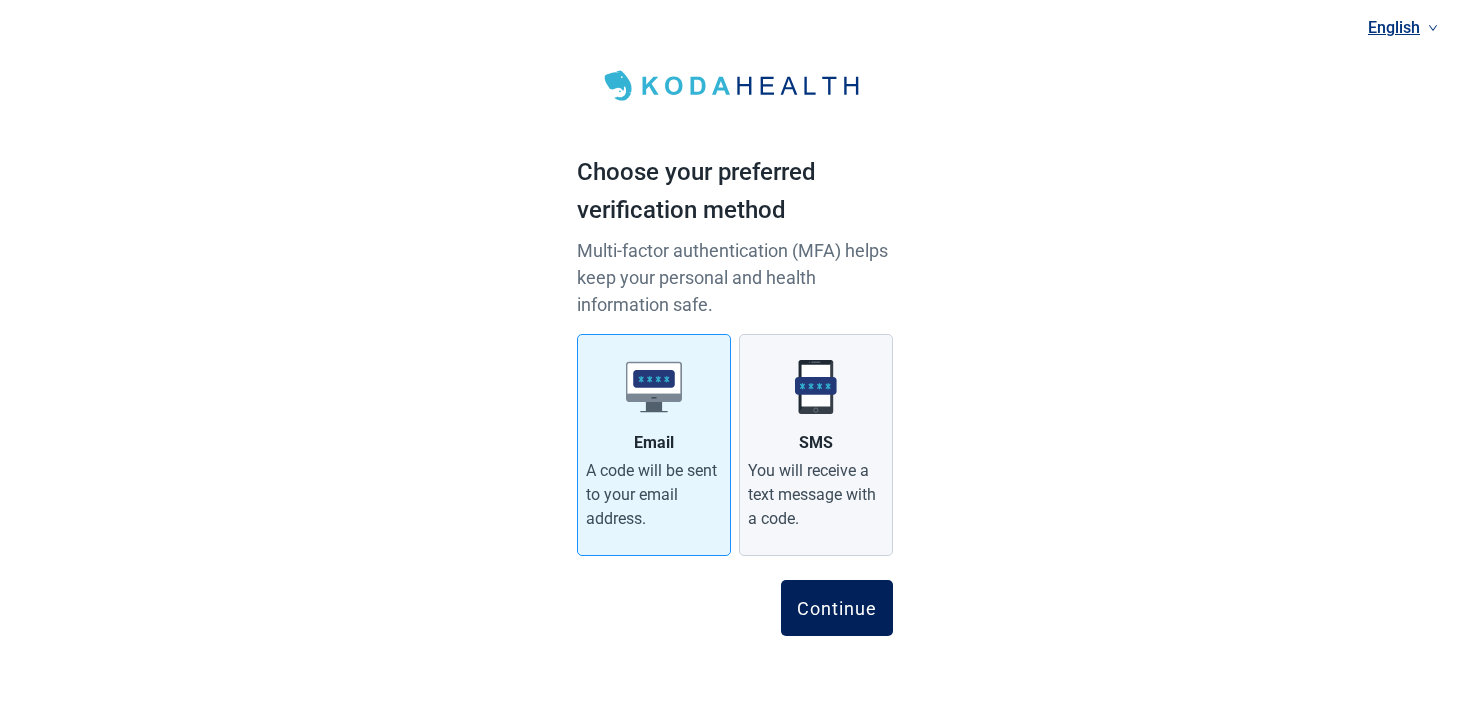 click on "Continue" at bounding box center (837, 608) 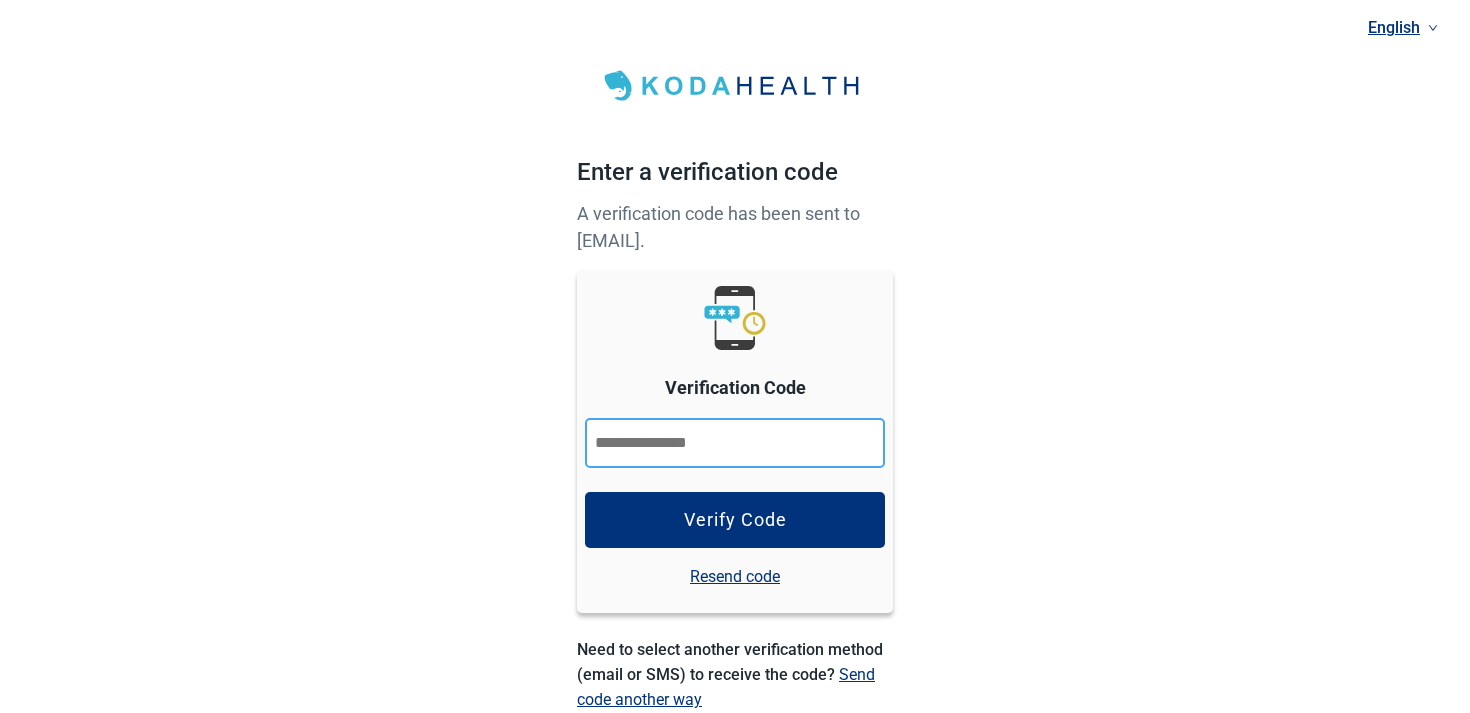 paste on "******" 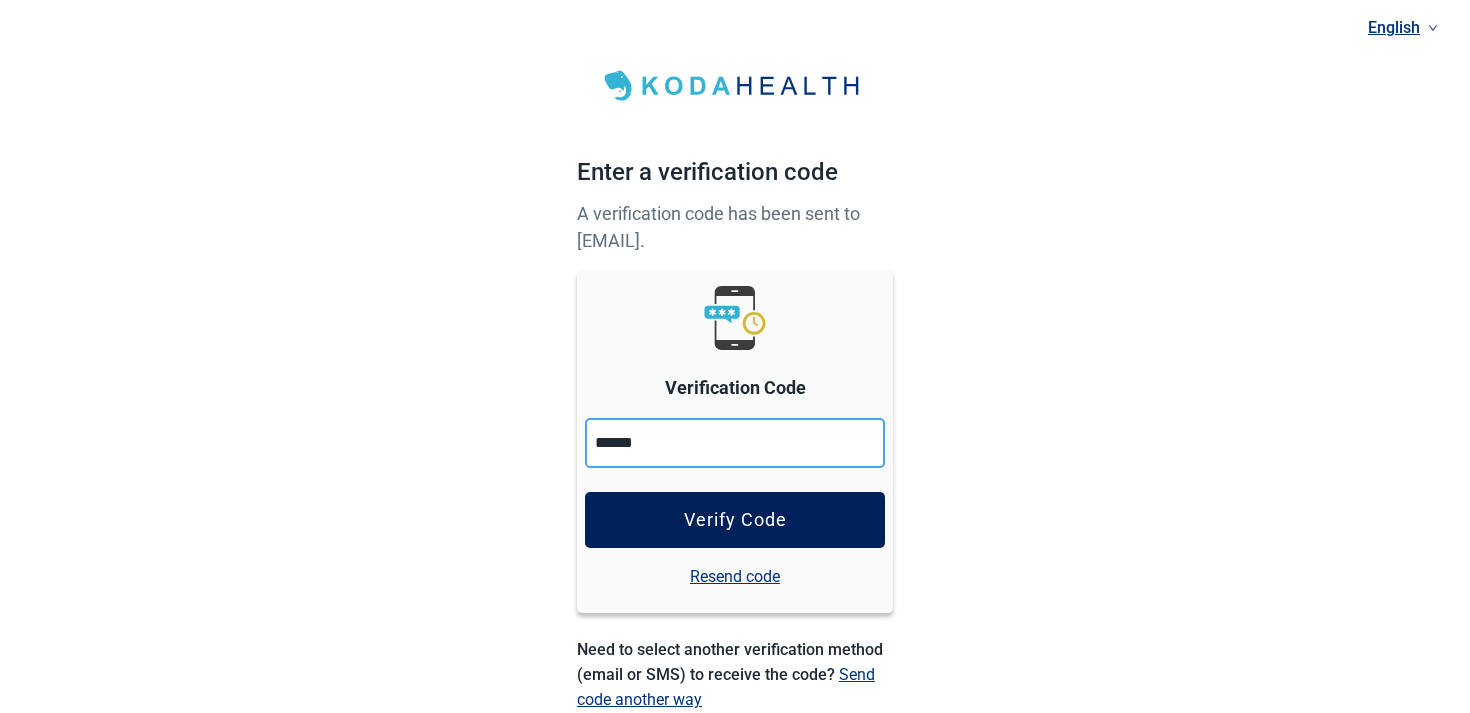 type on "******" 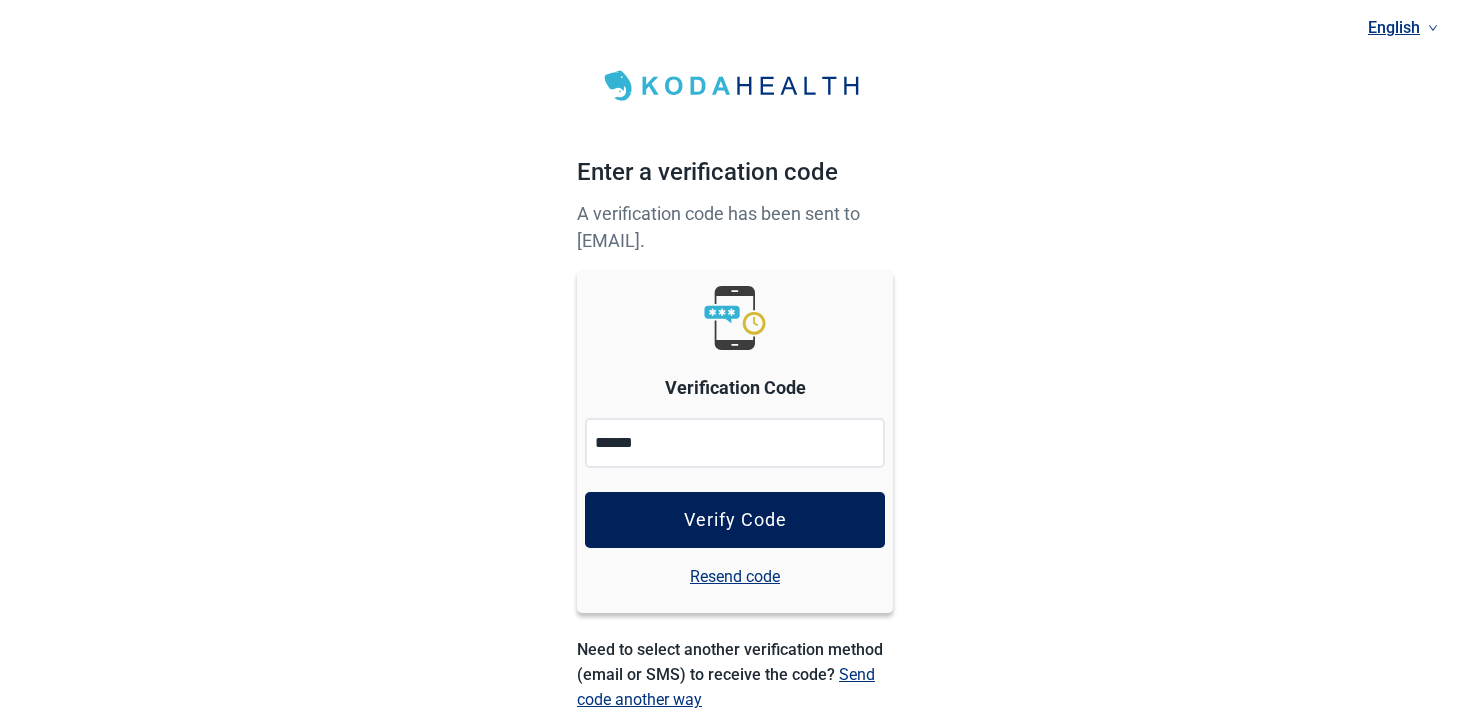 click on "Verify Code" at bounding box center [735, 520] 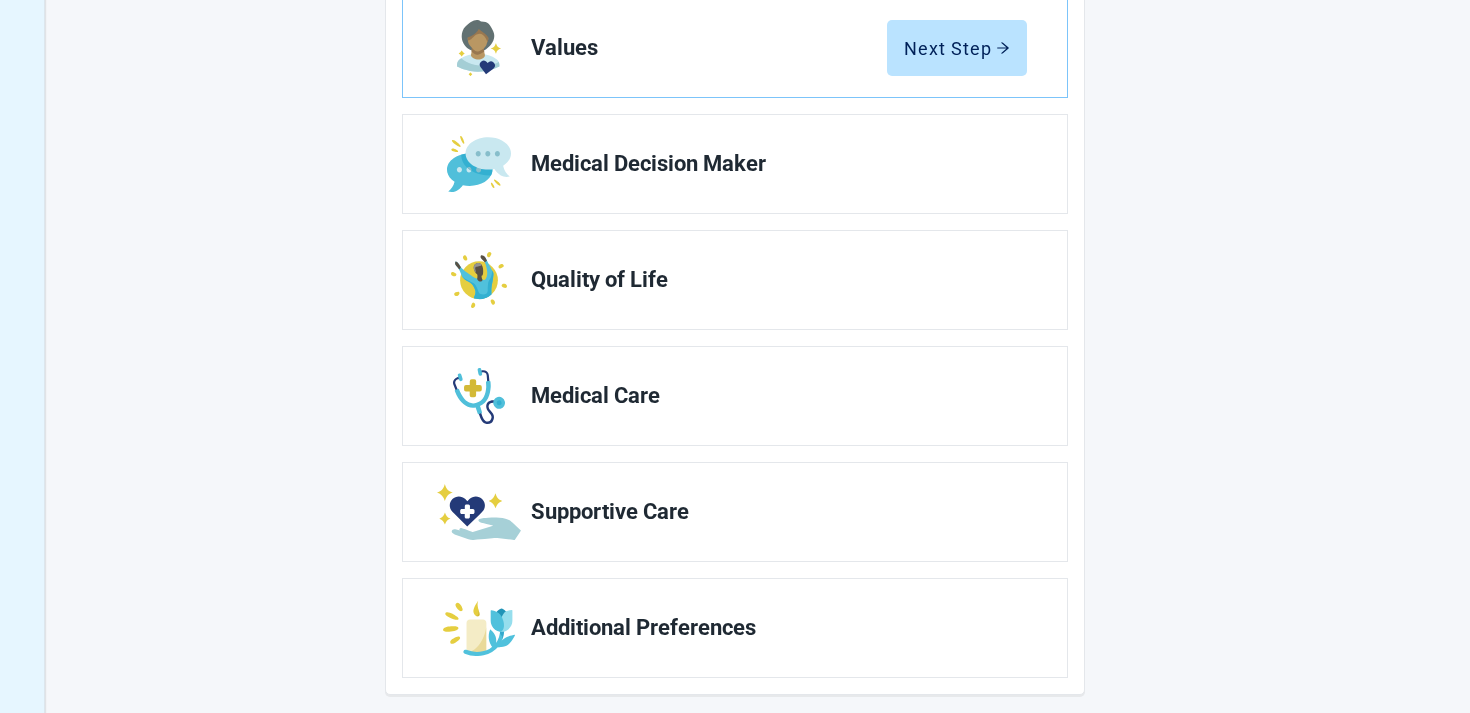 scroll, scrollTop: 350, scrollLeft: 0, axis: vertical 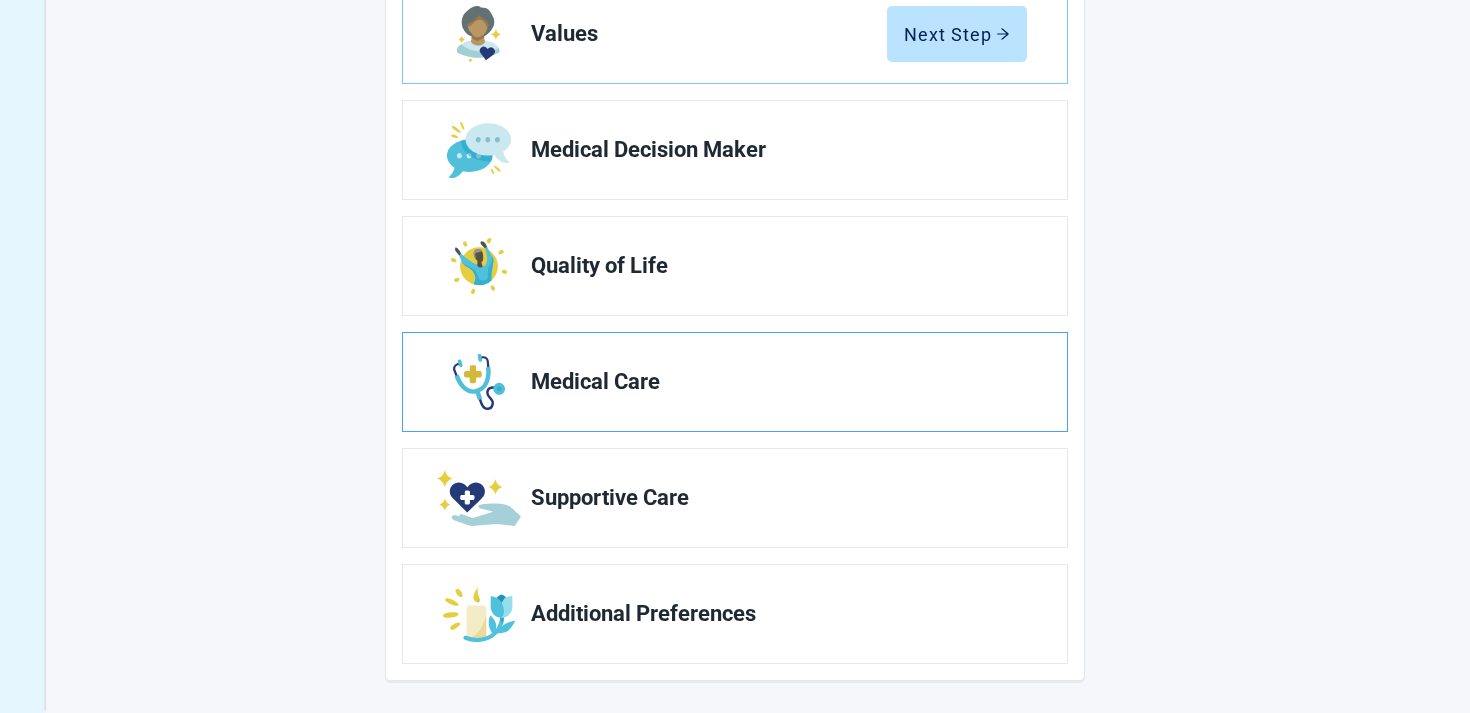 click on "Medical Care" at bounding box center (771, 382) 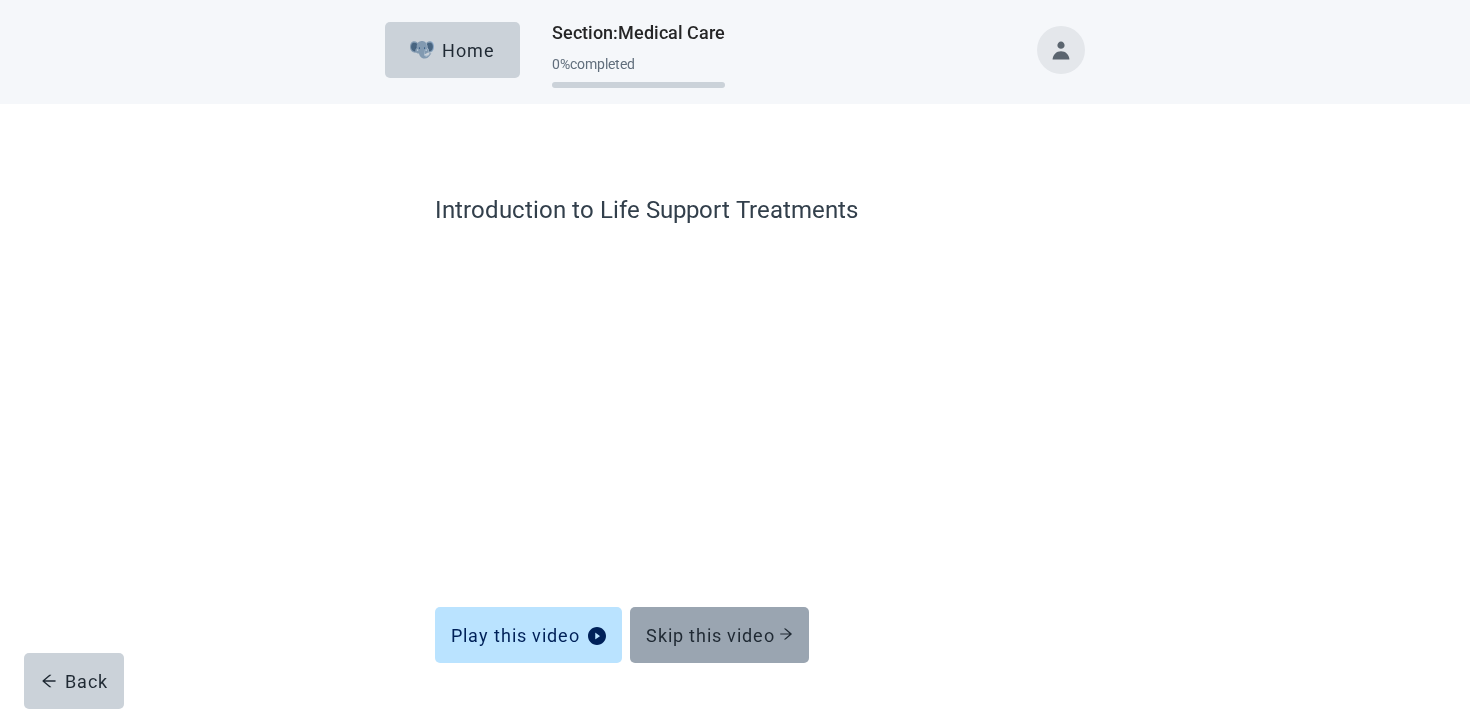 click on "Skip this video" at bounding box center [719, 635] 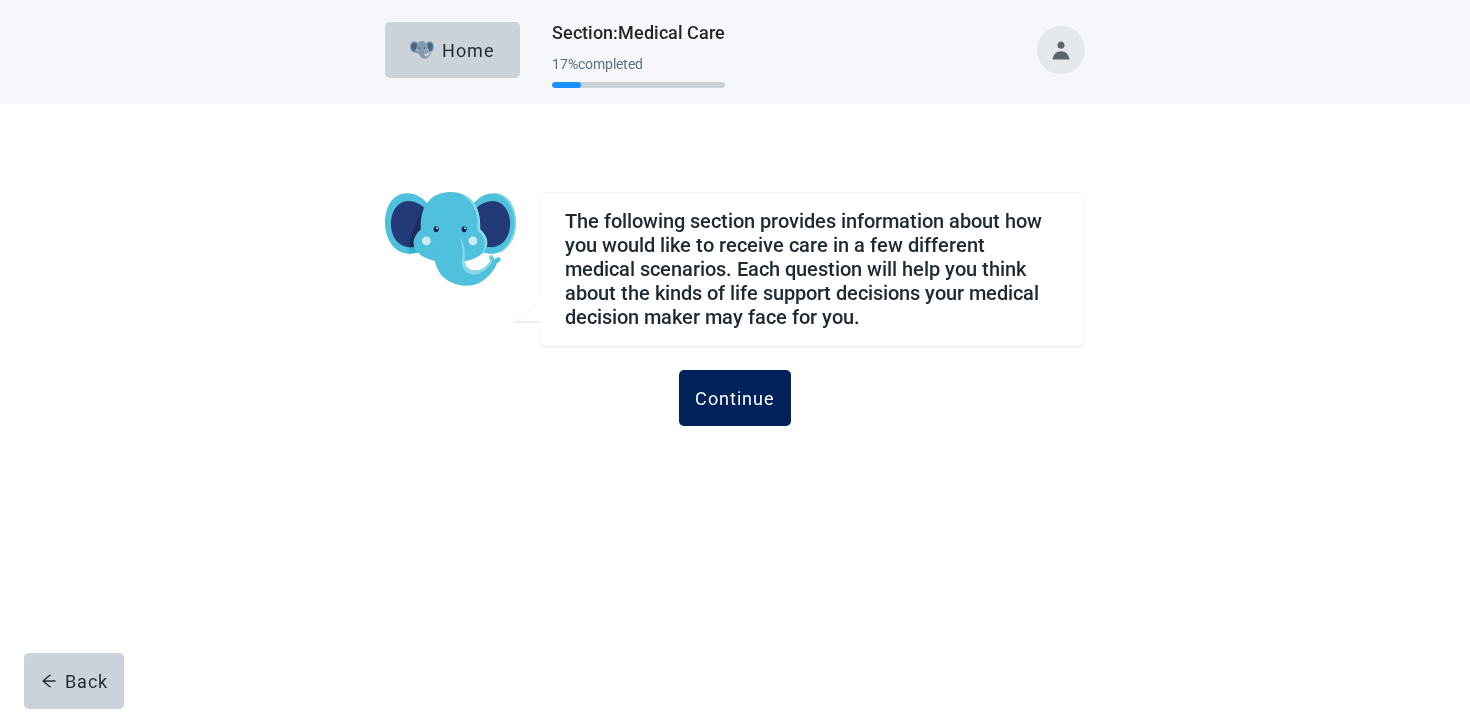 click on "Continue" at bounding box center [735, 398] 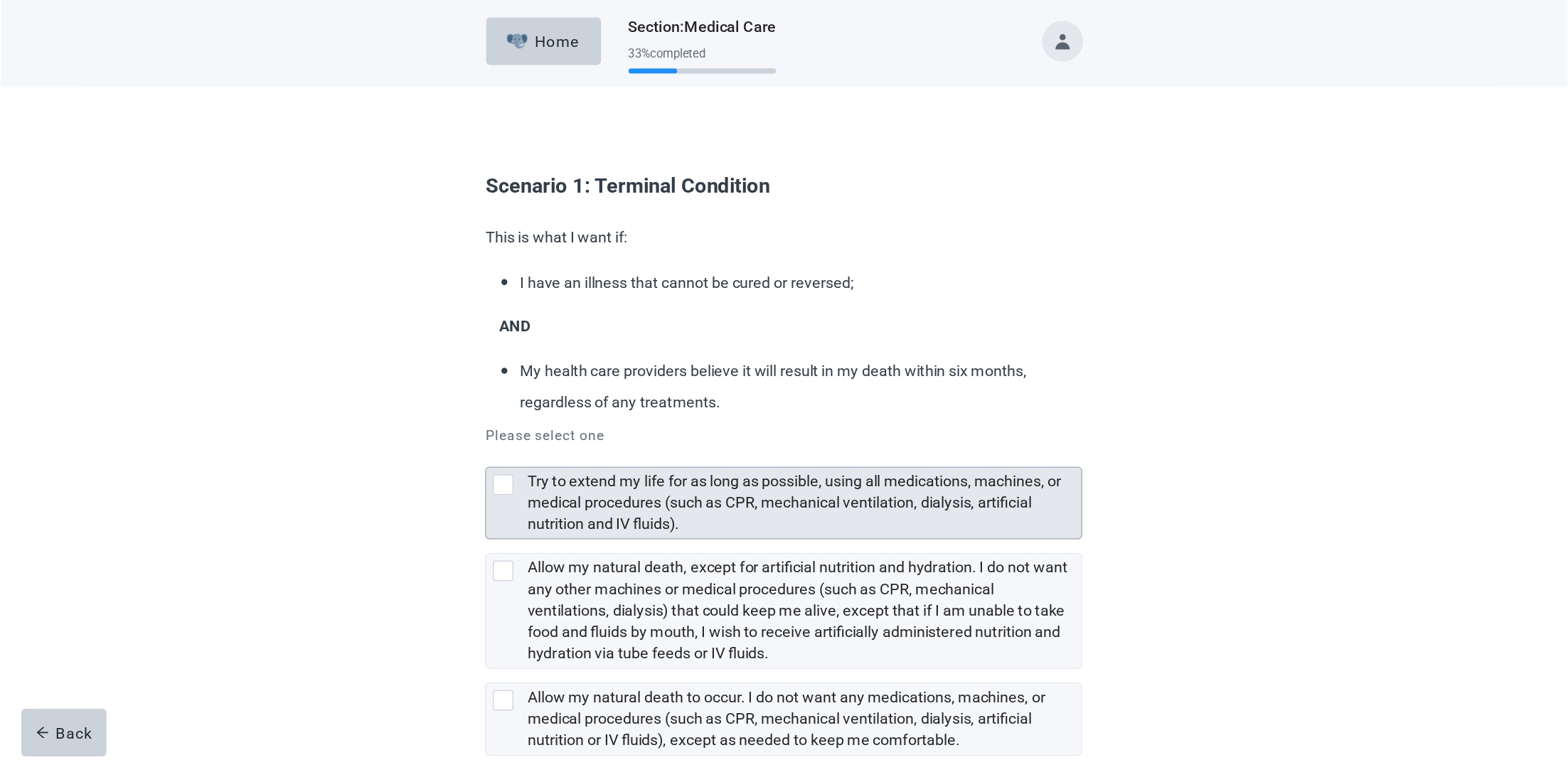 scroll, scrollTop: 0, scrollLeft: 0, axis: both 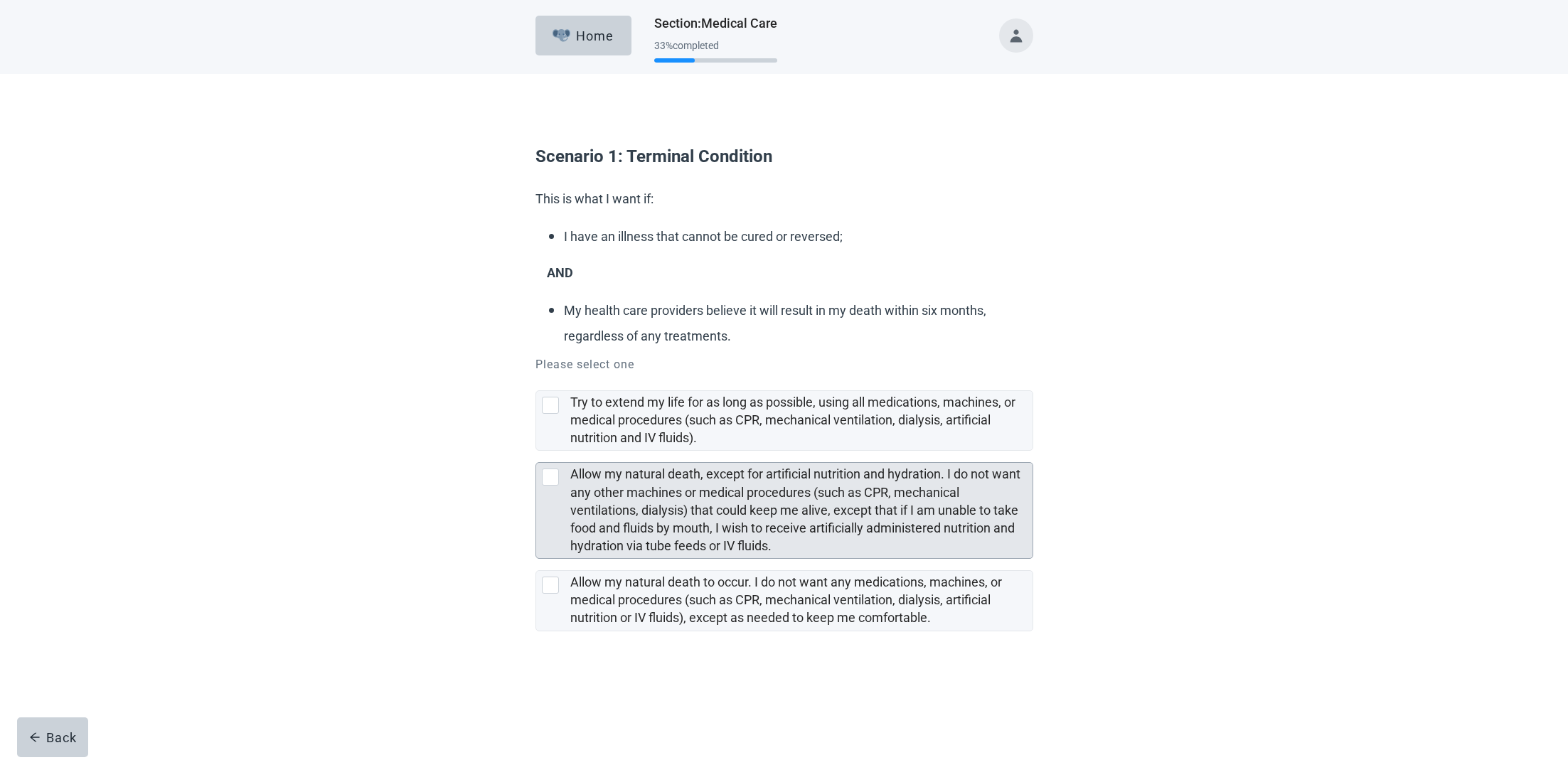 click on "Allow my natural death, except for artificial nutrition and hydration. I do not want any other machines or medical procedures (such as CPR, mechanical ventilations, dialysis) that could keep me alive, except that if I am unable to take food and fluids by mouth, I wish to receive artificially administered nutrition and hydration via tube feeds or IV fluids." at bounding box center [795, 510] 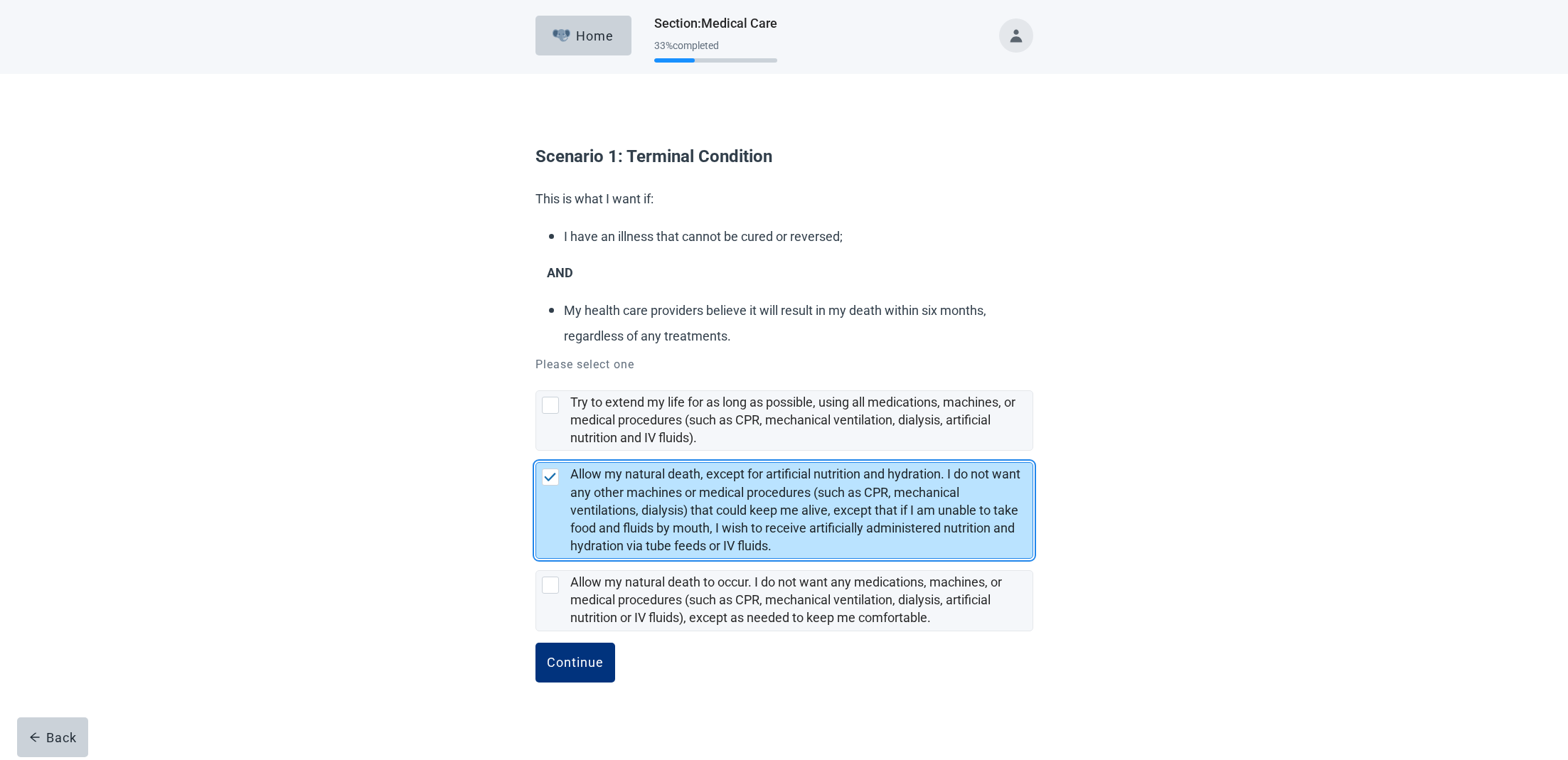 click on "Allow my natural death, except for artificial nutrition and hydration. I do not want any other machines or medical procedures (such as CPR, mechanical ventilations, dialysis) that could keep me alive, except that if I am unable to take food and fluids by mouth, I wish to receive artificially administered nutrition and hydration via tube feeds or IV fluids." at bounding box center (795, 510) 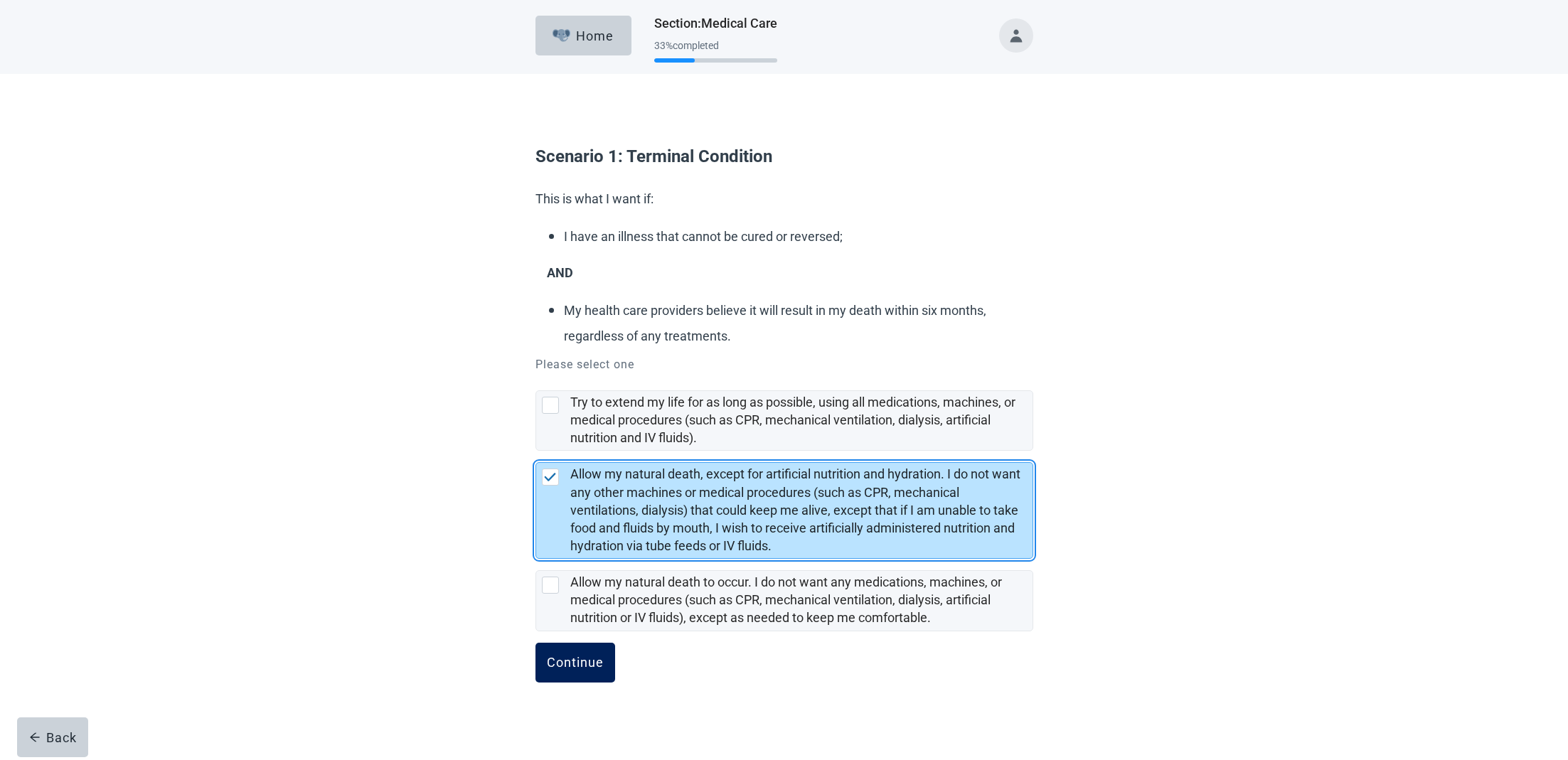 click on "Continue" at bounding box center (575, 663) 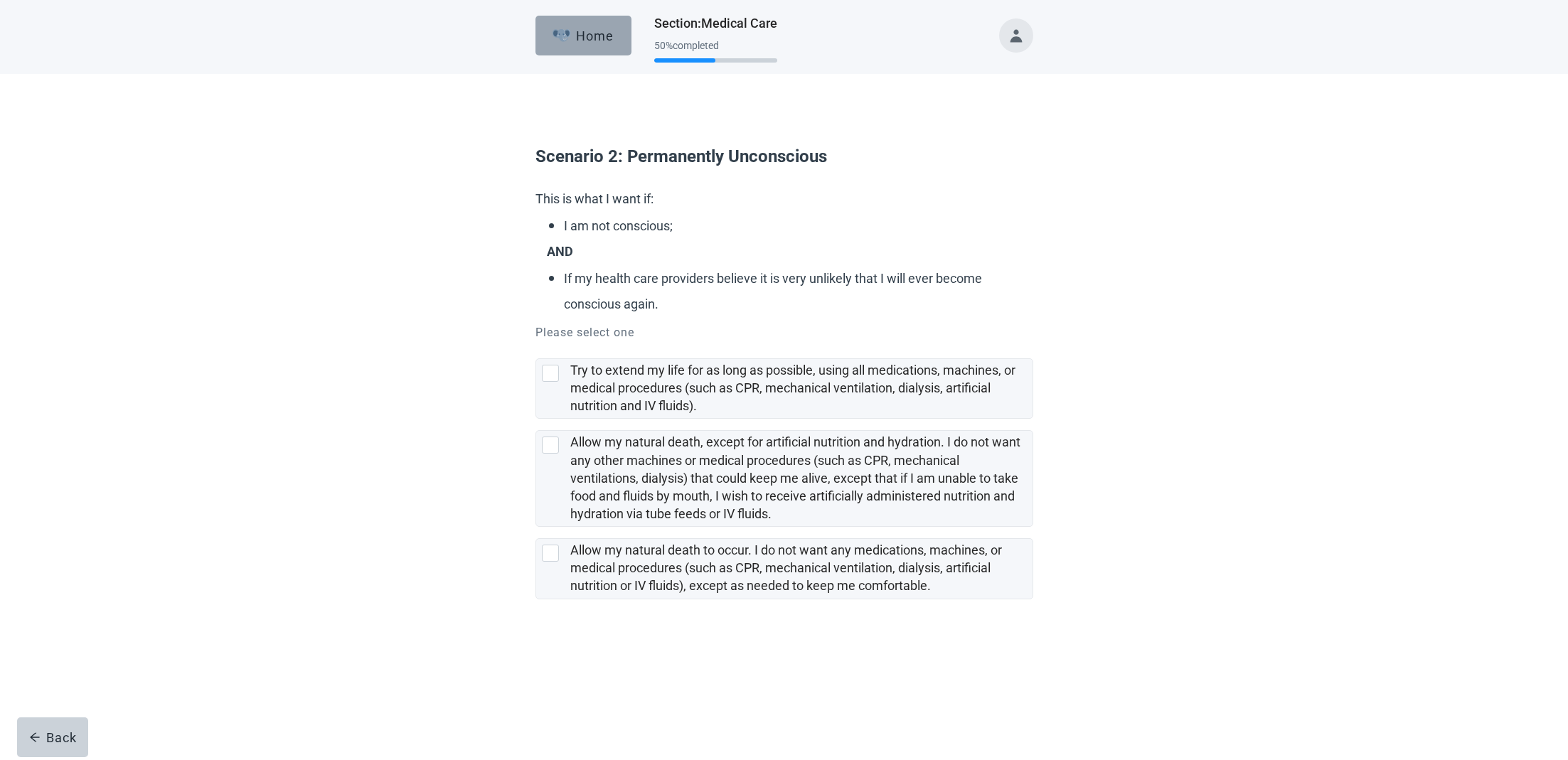 click on "Home" at bounding box center (583, 36) 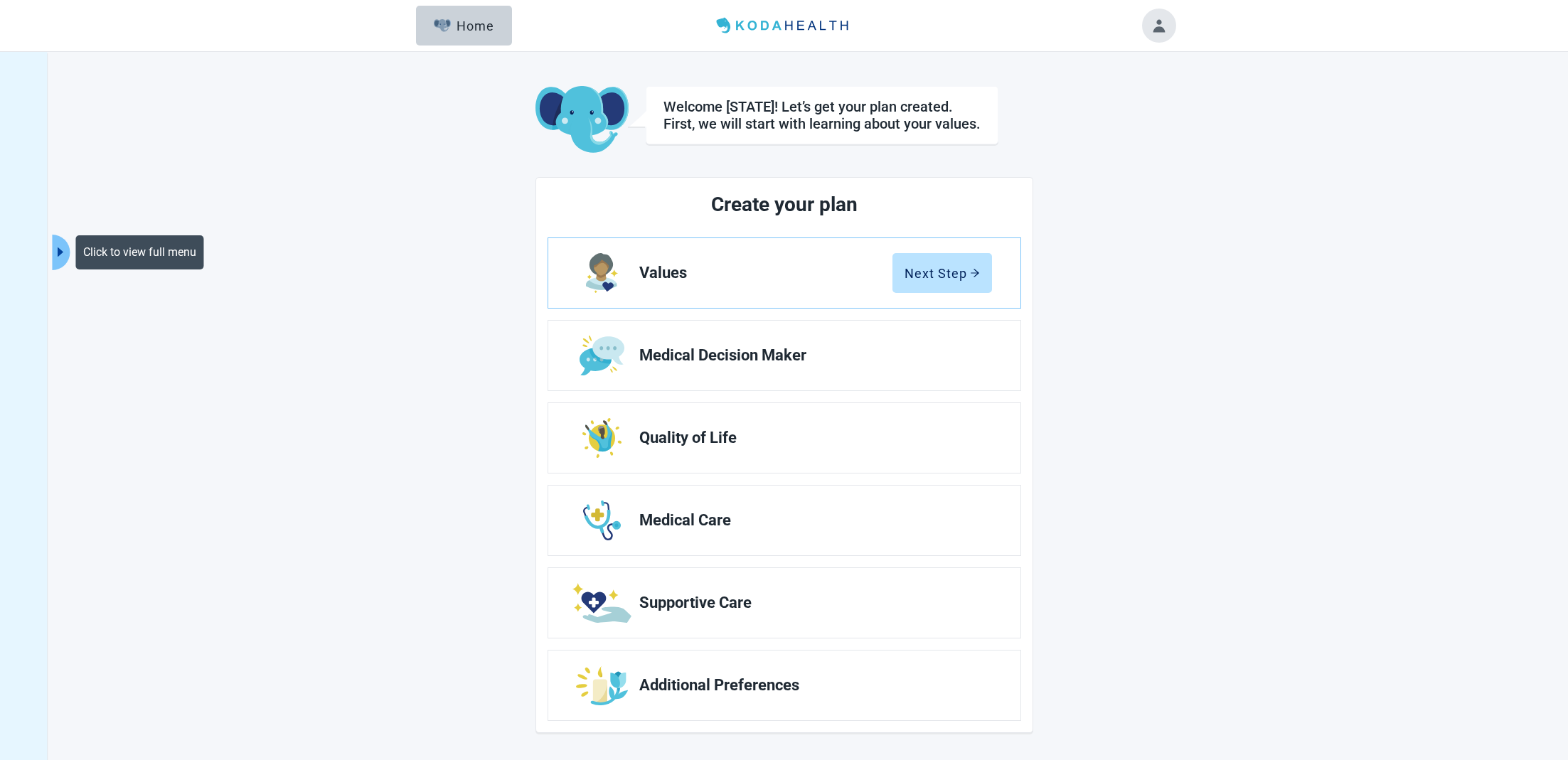 click at bounding box center [60, 252] 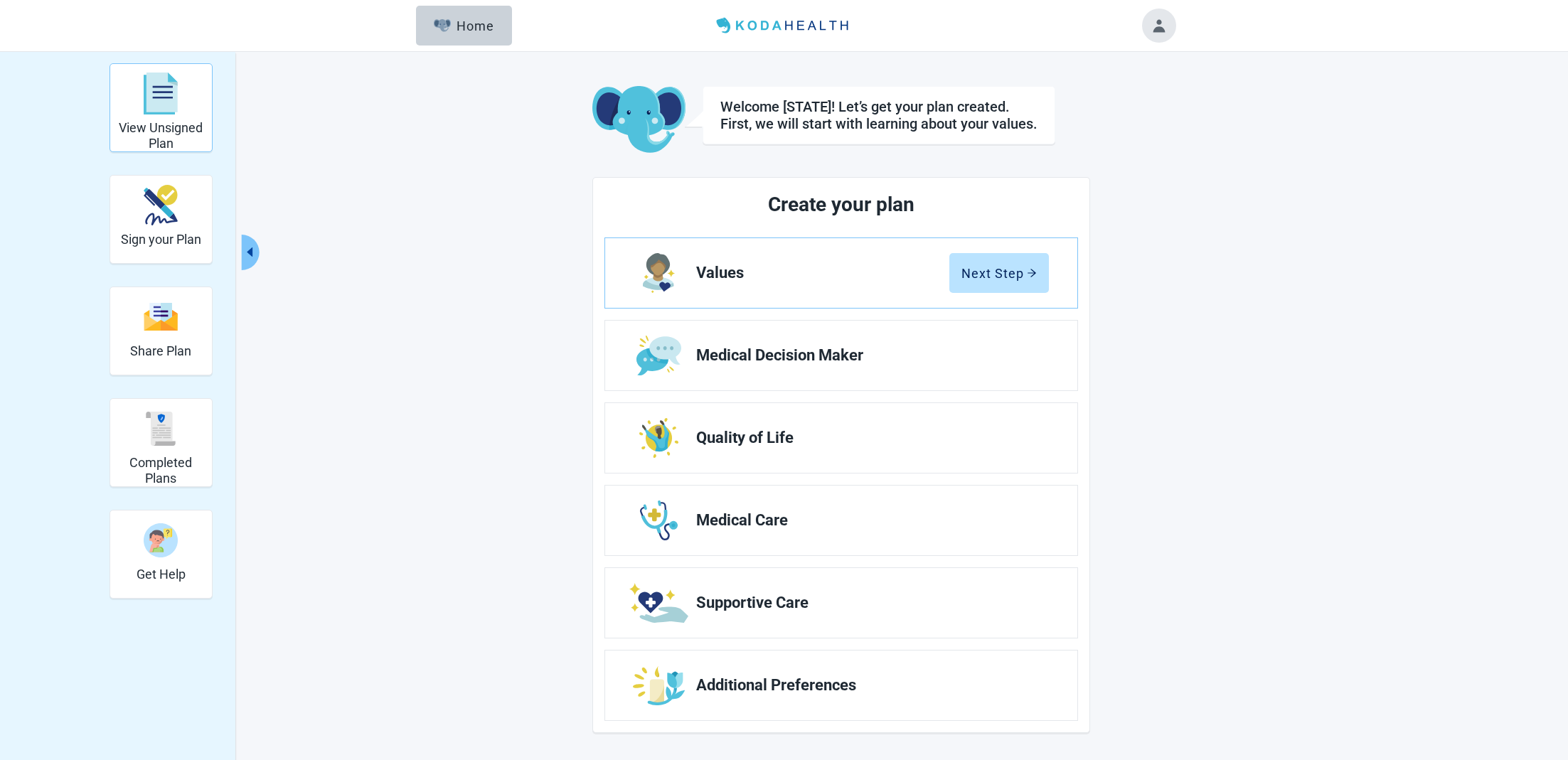 click at bounding box center (161, 93) 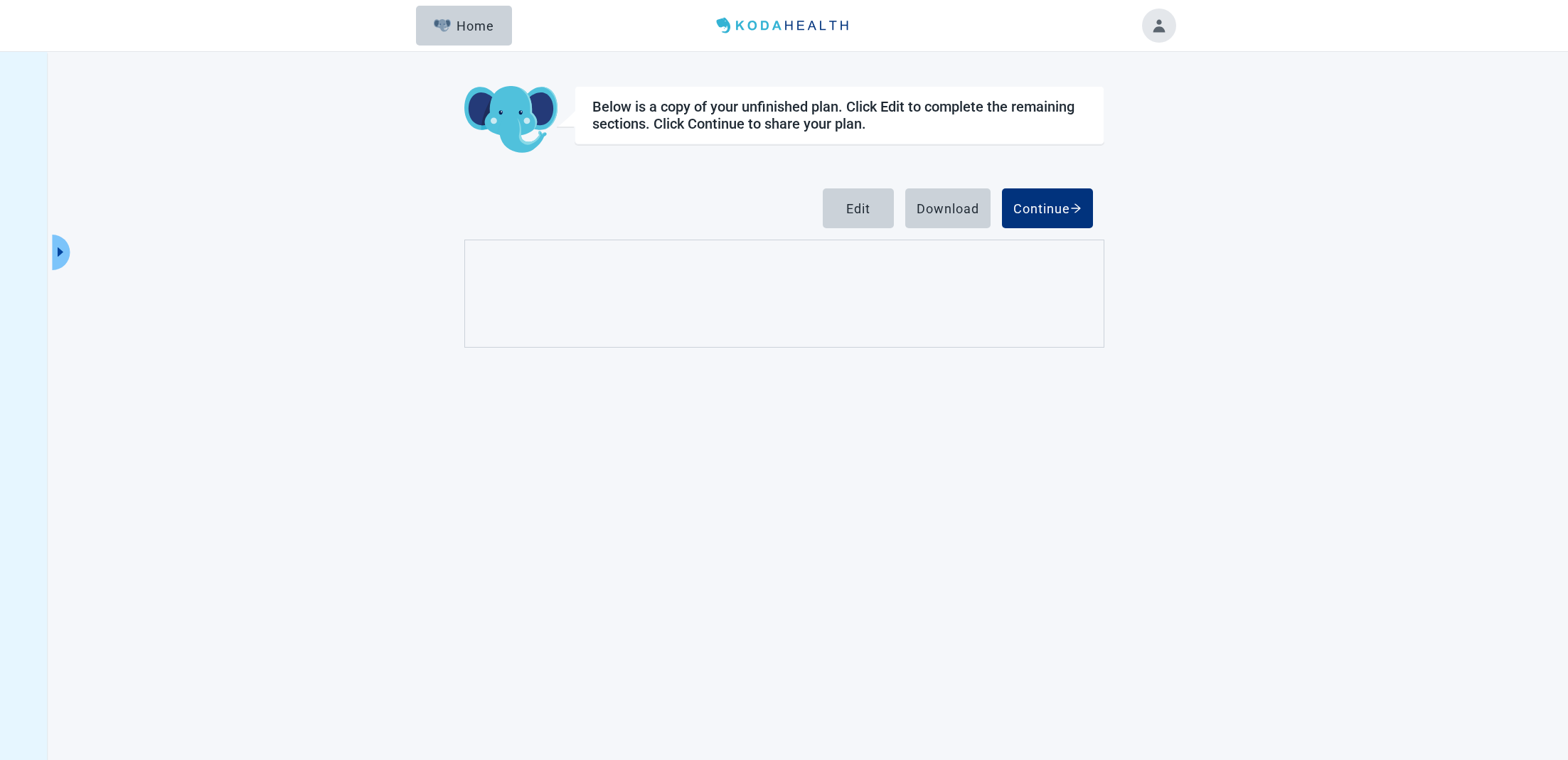 scroll, scrollTop: 0, scrollLeft: 0, axis: both 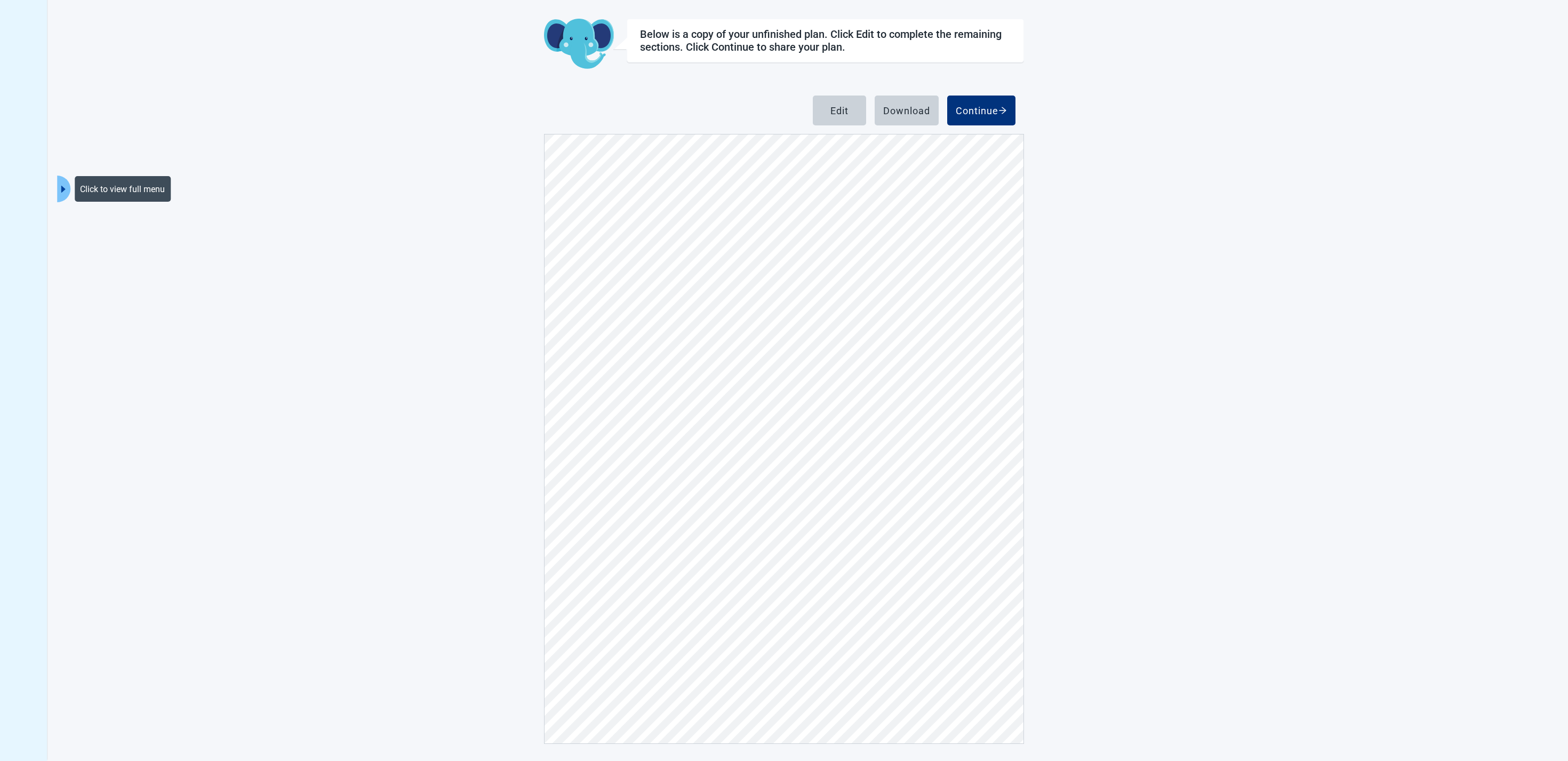 click at bounding box center (63, 189) 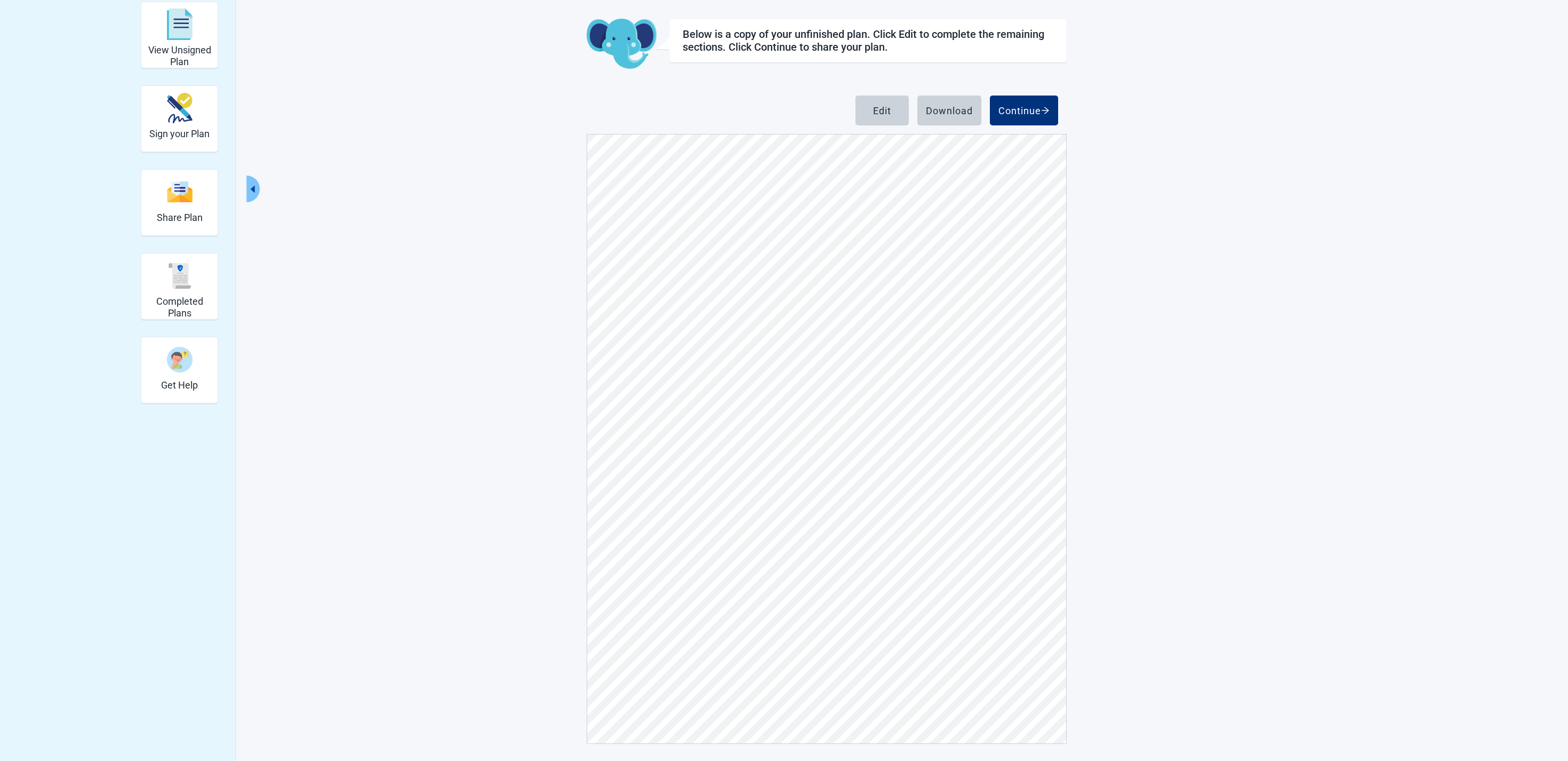 scroll, scrollTop: 2032, scrollLeft: 0, axis: vertical 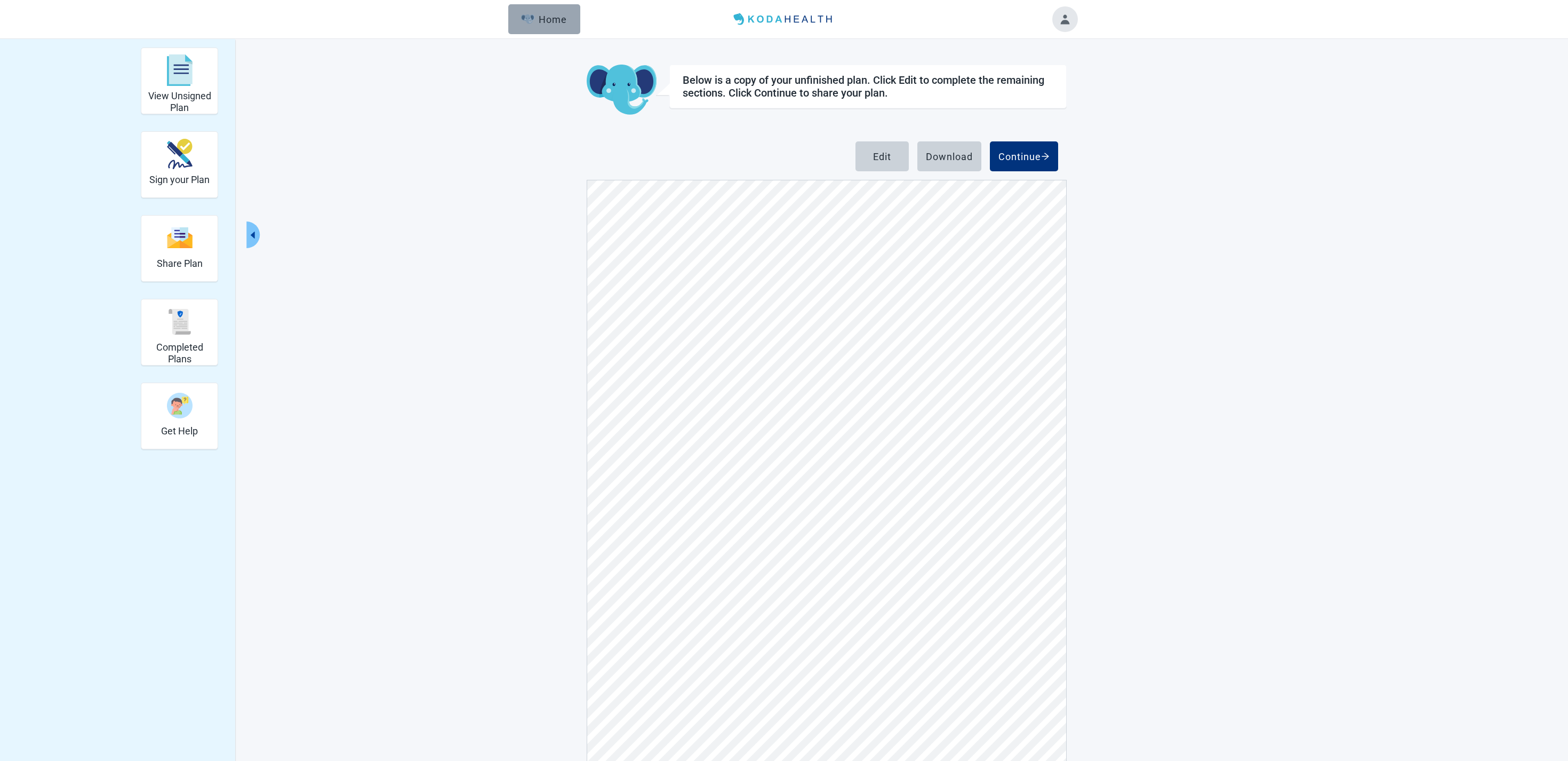 click on "Home" at bounding box center (544, 19) 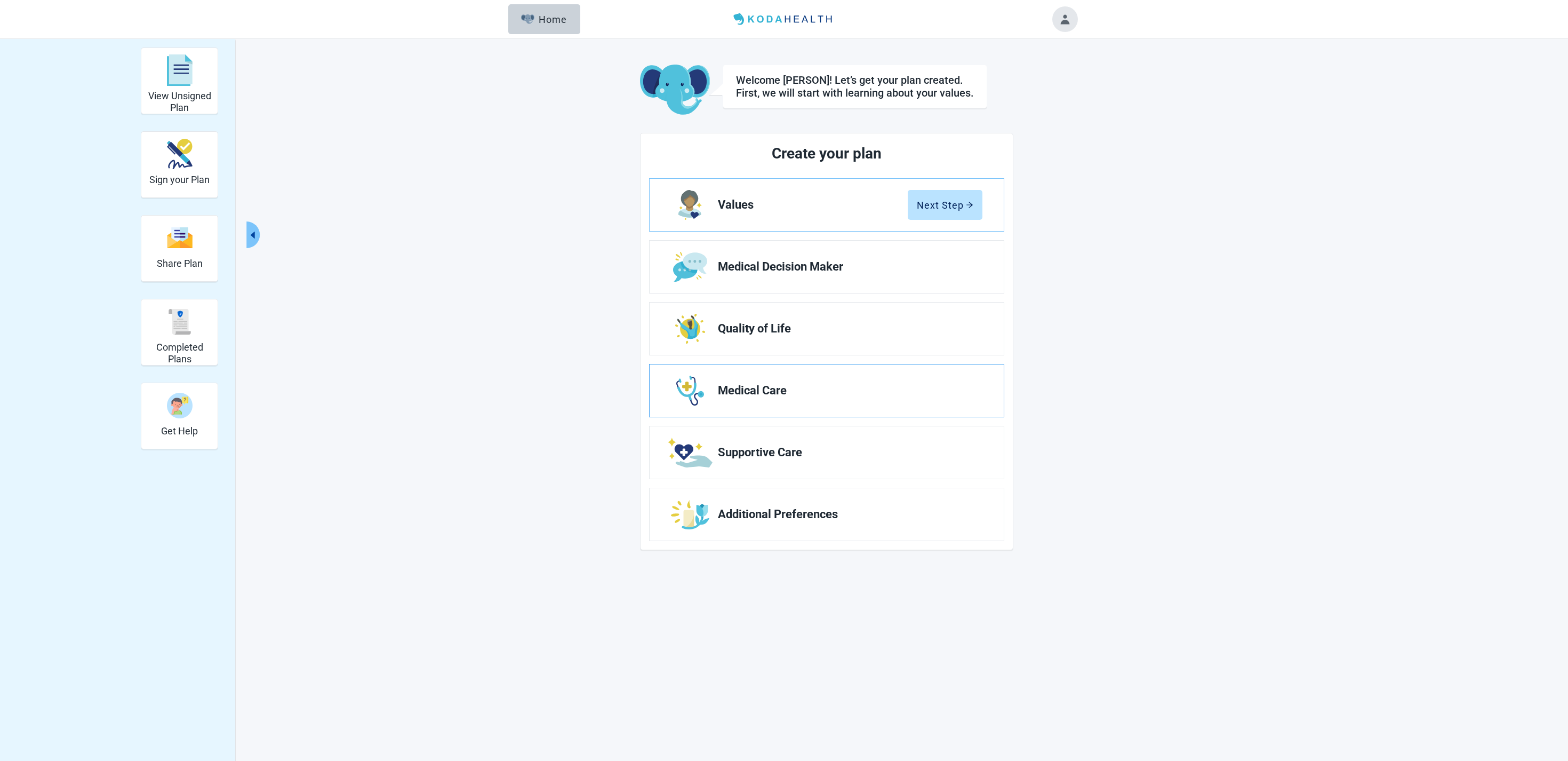 click on "Medical Care" at bounding box center [827, 391] 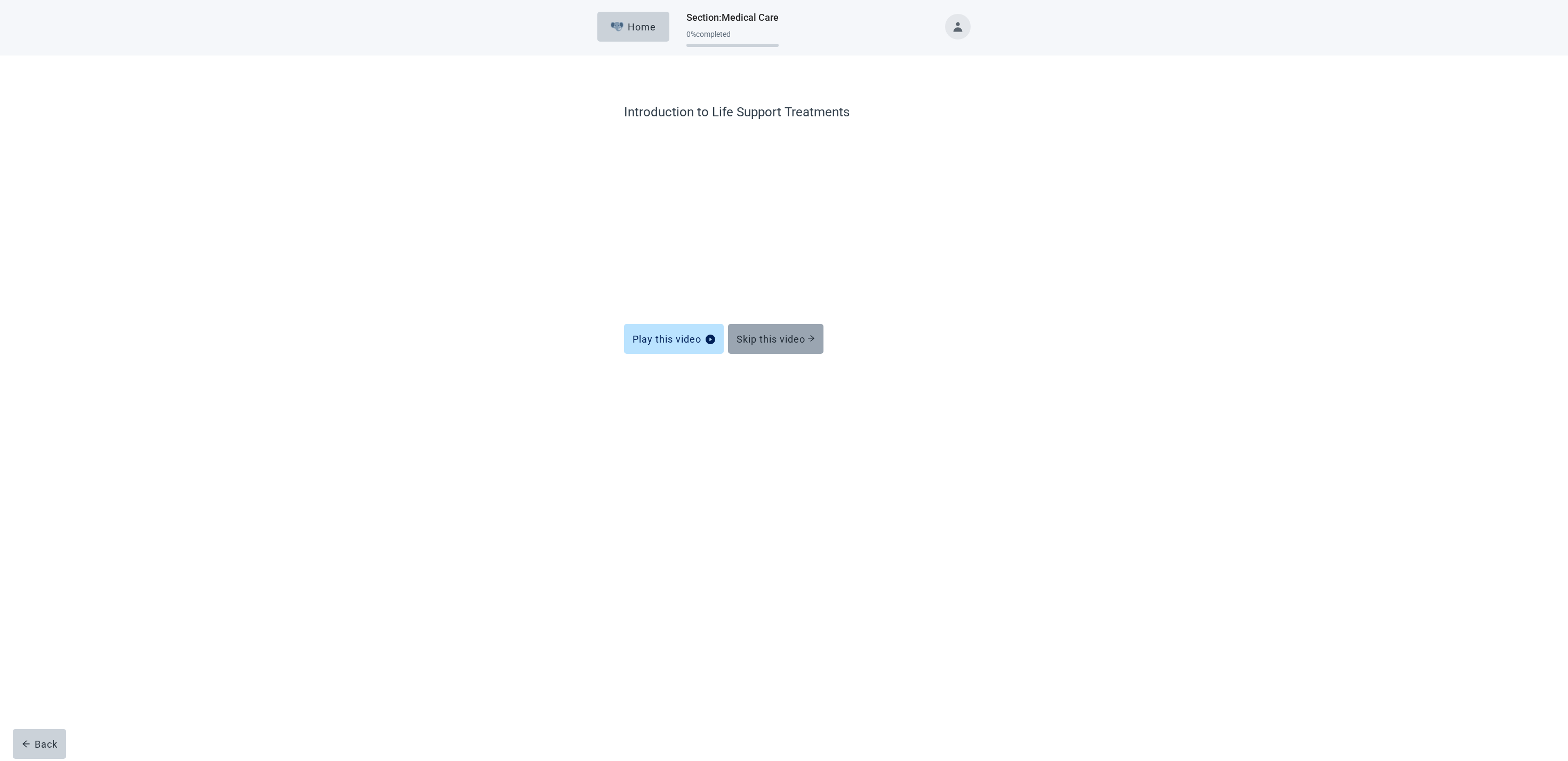 click on "Skip this video" at bounding box center [775, 339] 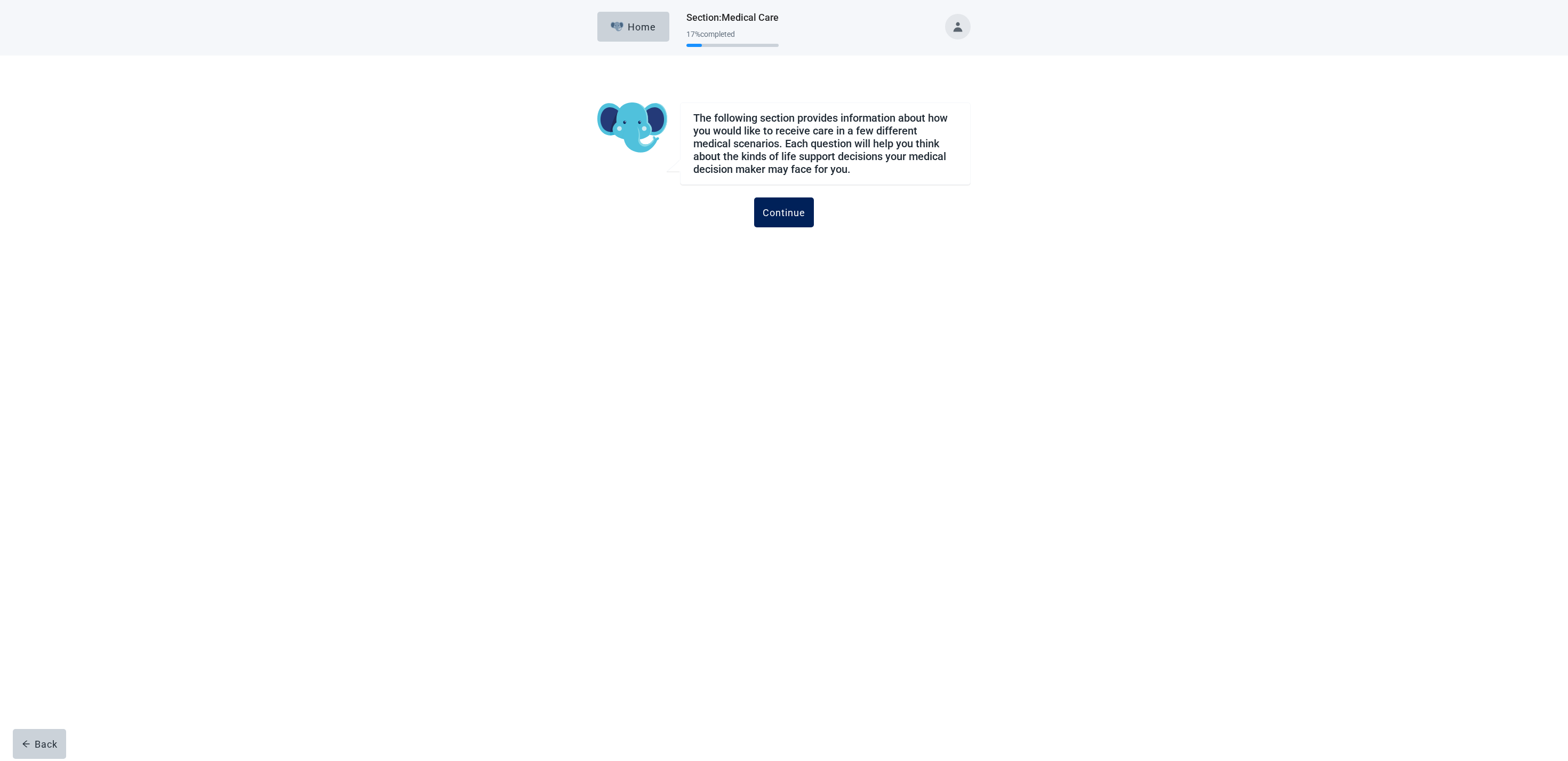click on "Continue" at bounding box center [784, 212] 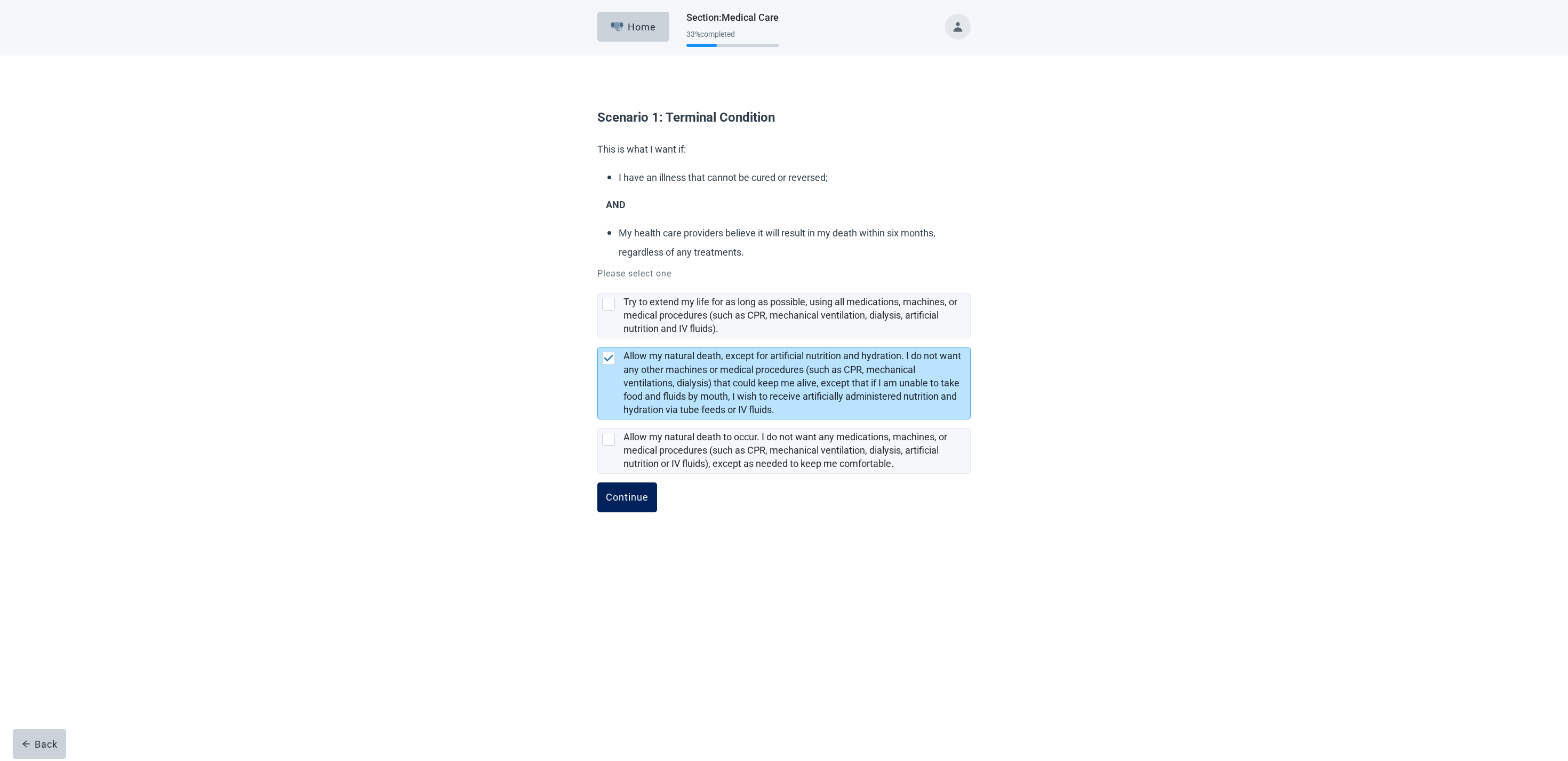 click on "Continue" at bounding box center [627, 497] 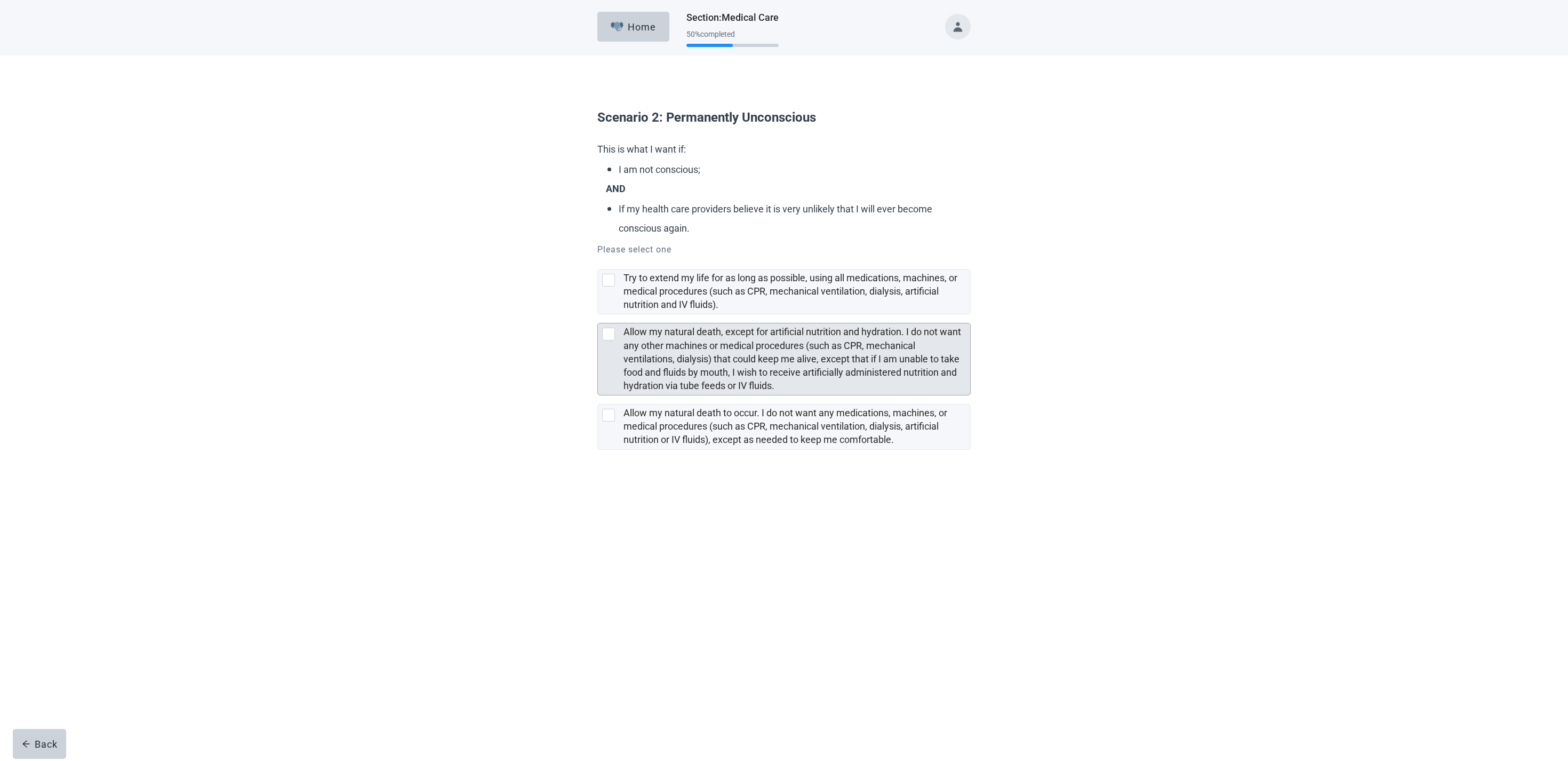 click on "Allow my natural death, except for artificial nutrition and hydration. I do not want any other machines or medical procedures (such as CPR, mechanical ventilations, dialysis) that could keep me alive, except that if I am unable to take food and fluids by mouth, I wish to receive artificially administered nutrition and hydration via tube feeds or IV fluids." at bounding box center (792, 359) 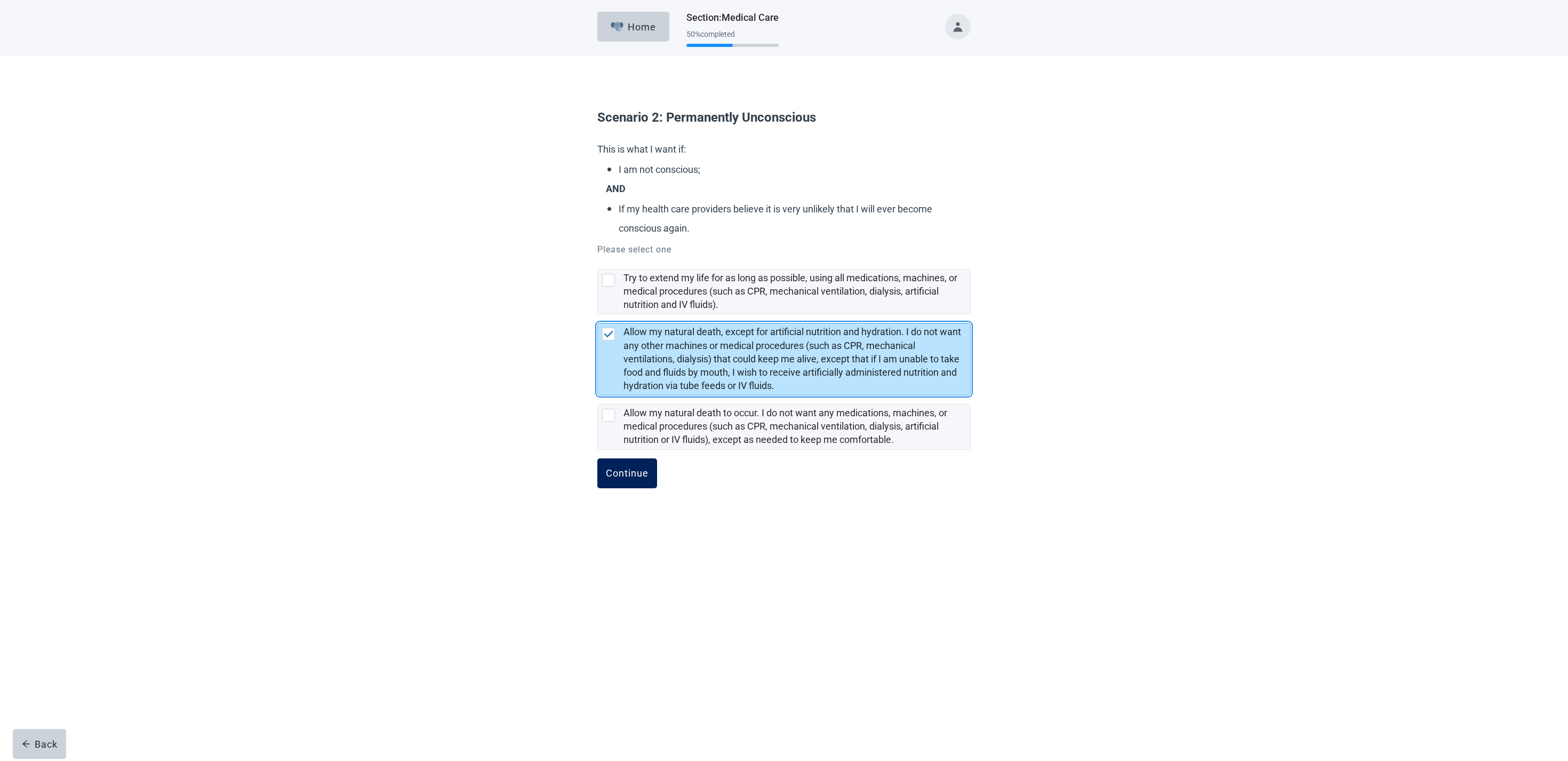 click on "Continue" at bounding box center (627, 473) 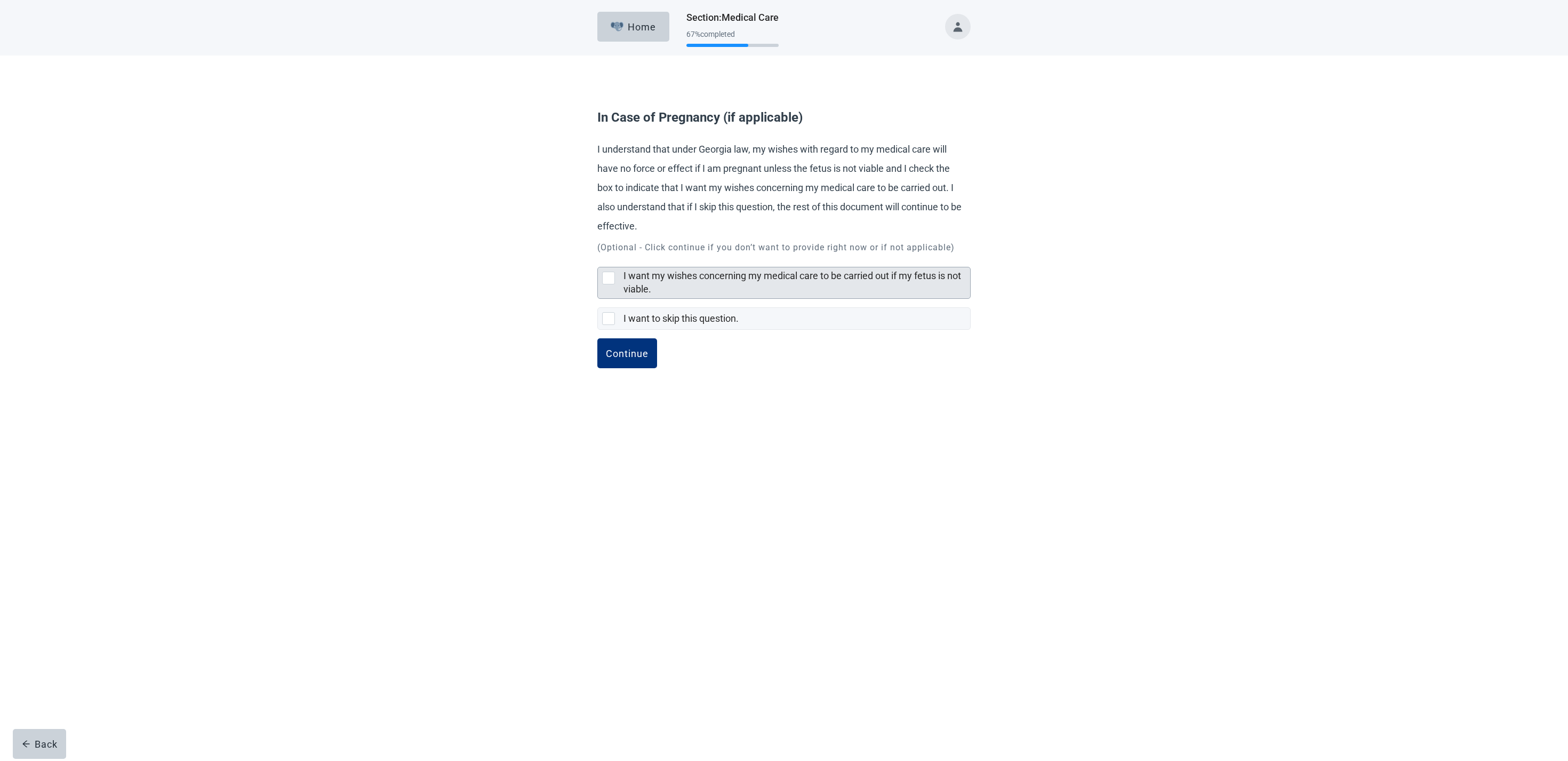 click on "I want my wishes concerning my medical care to be carried out if my fetus is not viable." at bounding box center (794, 283) 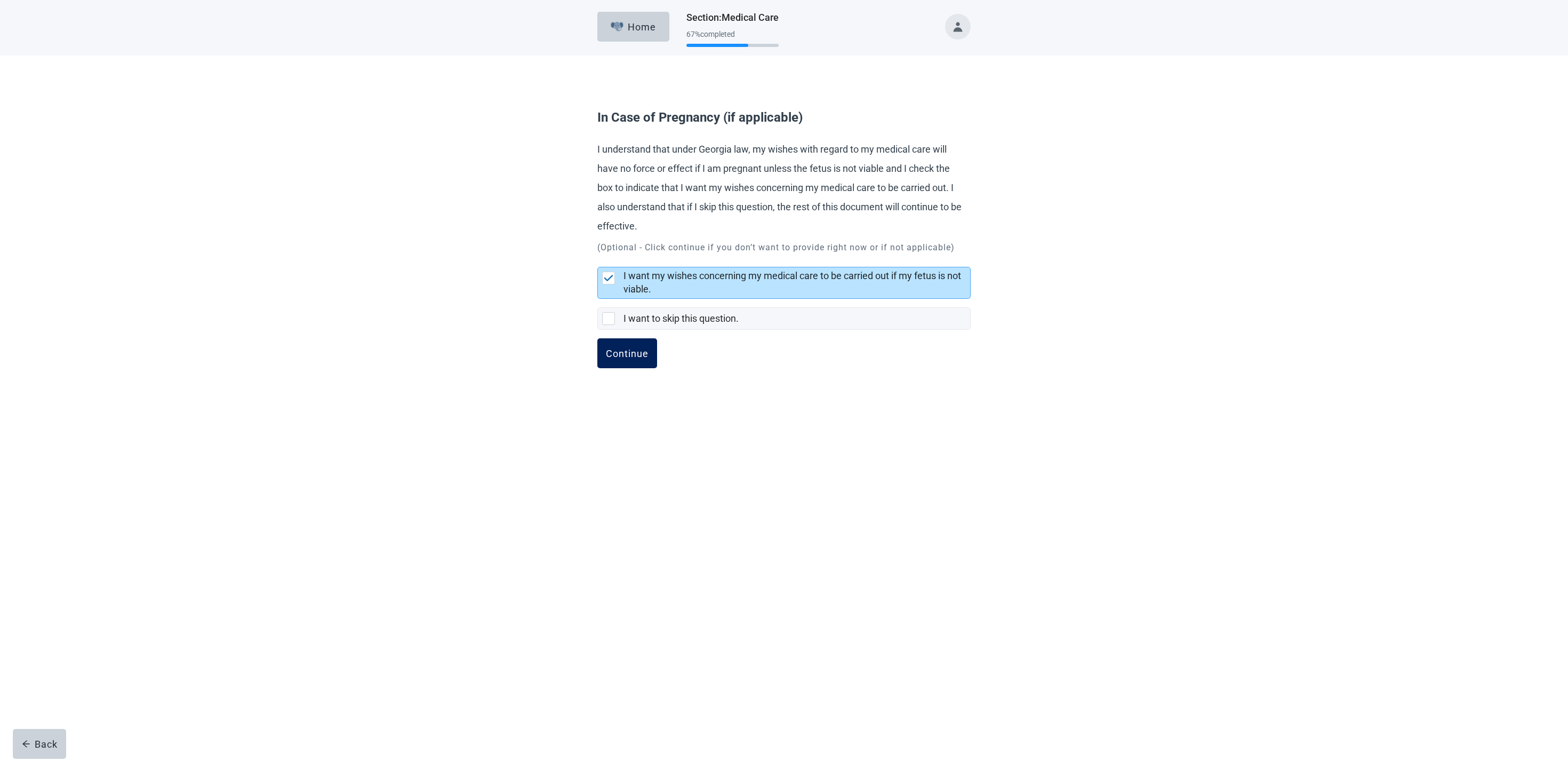 click on "Continue" at bounding box center (627, 353) 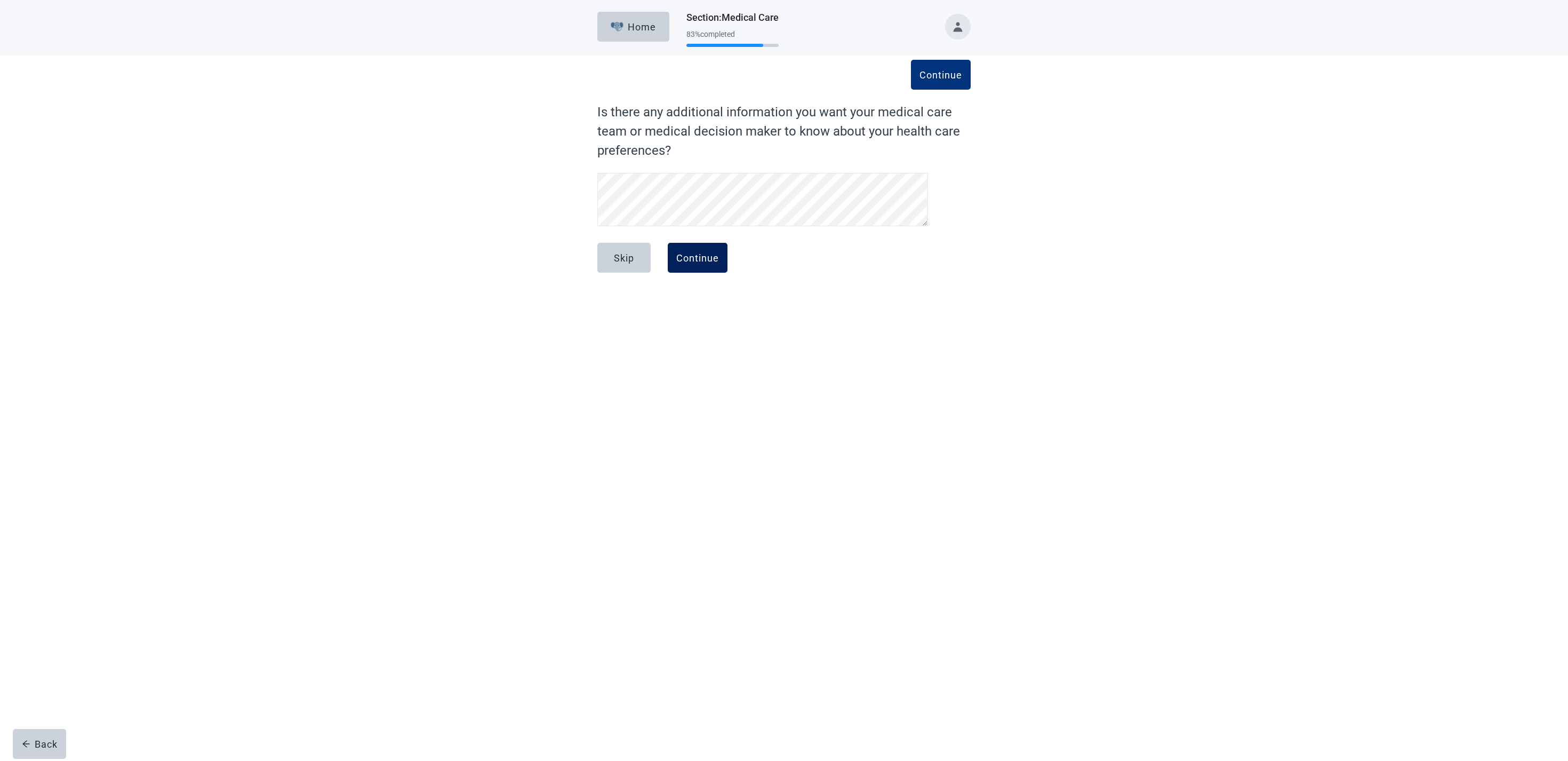 click on "Continue" at bounding box center (698, 258) 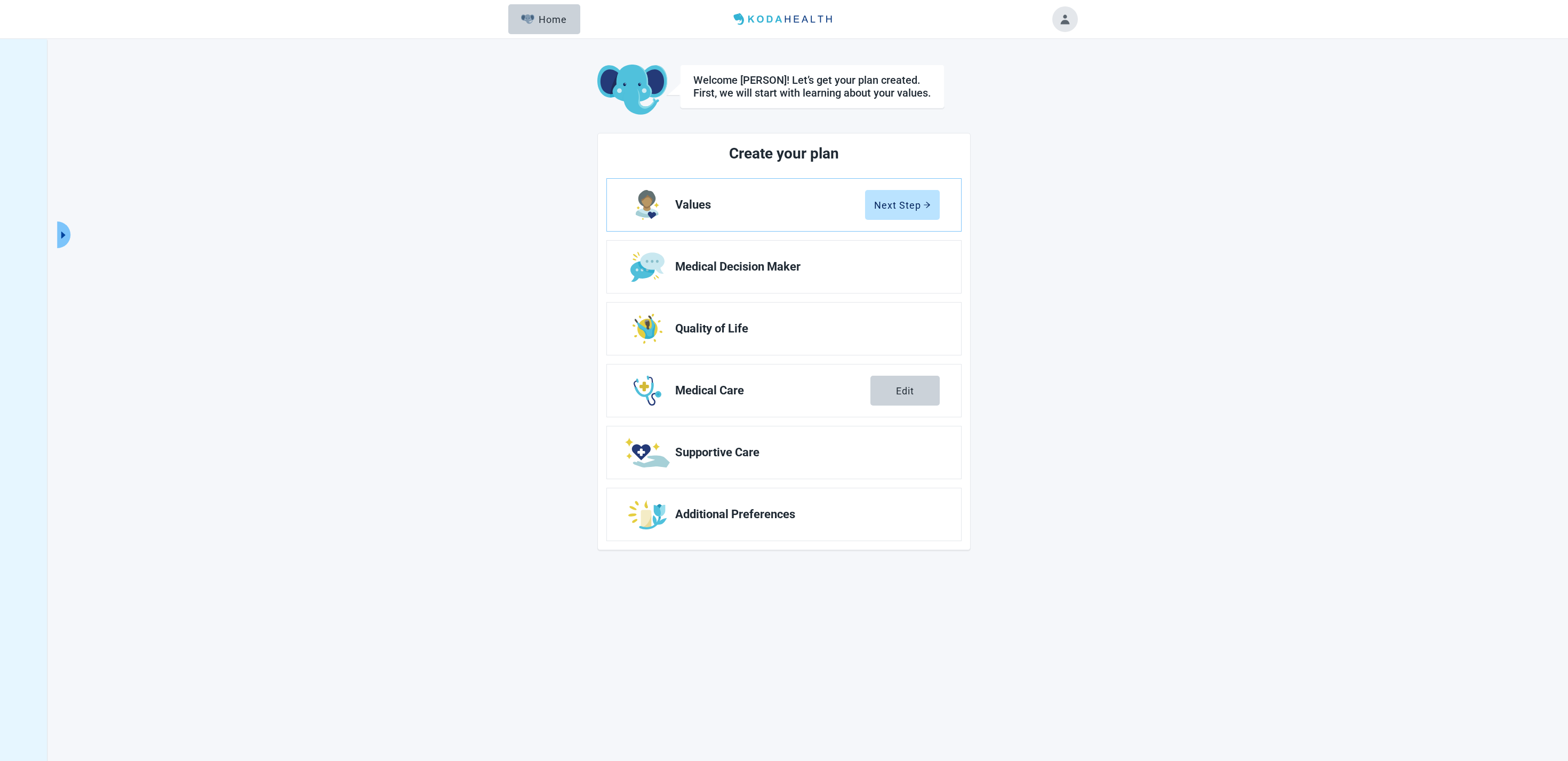 click on "Welcome Georgia! Let’s get your plan created.  First, we will start with learning about your values. Create your plan Values Next Step Medical Decision Maker Quality of Life Medical Care Edit Supportive Care Additional Preferences" at bounding box center [784, 419] 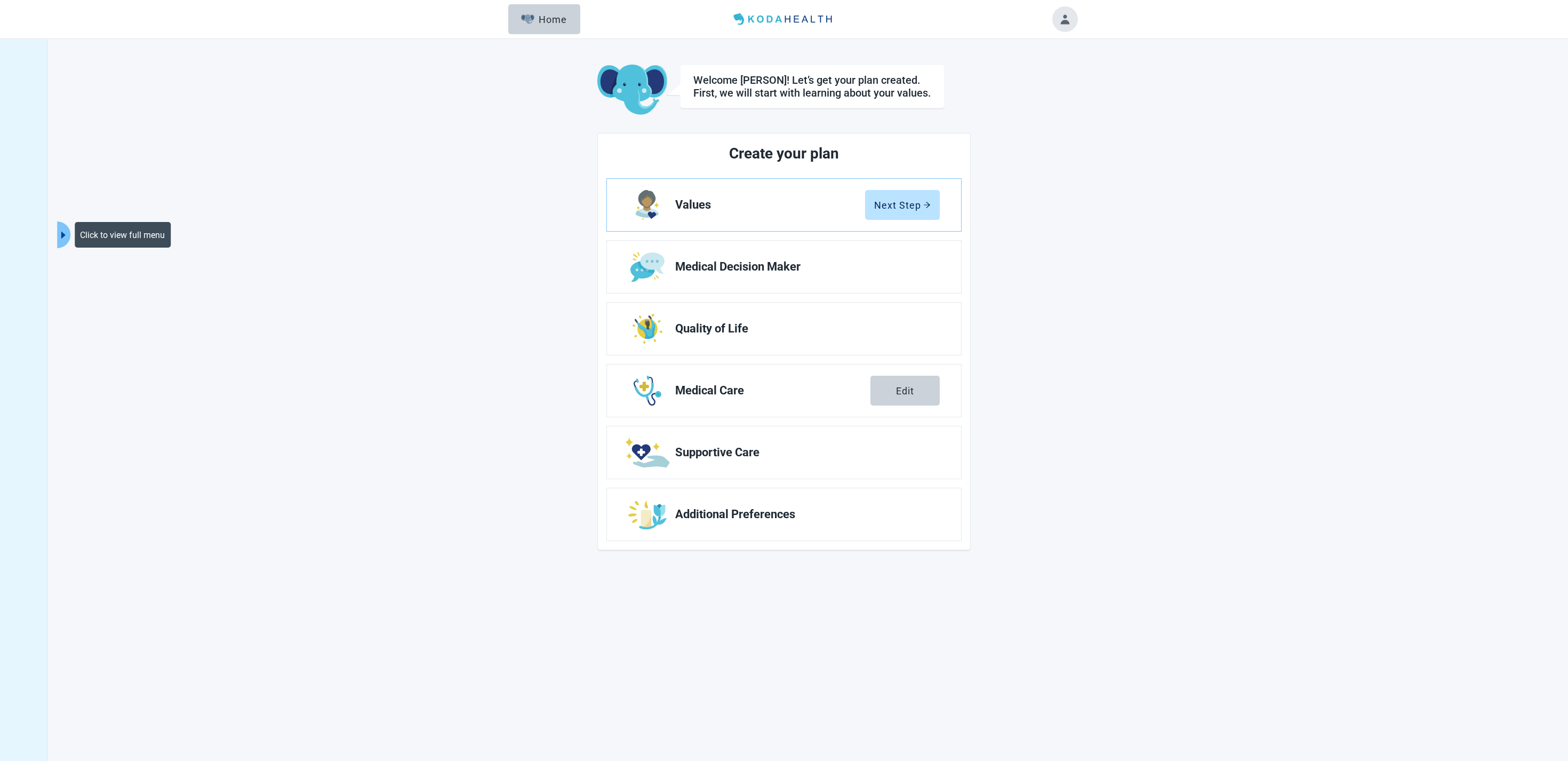 click at bounding box center [63, 235] 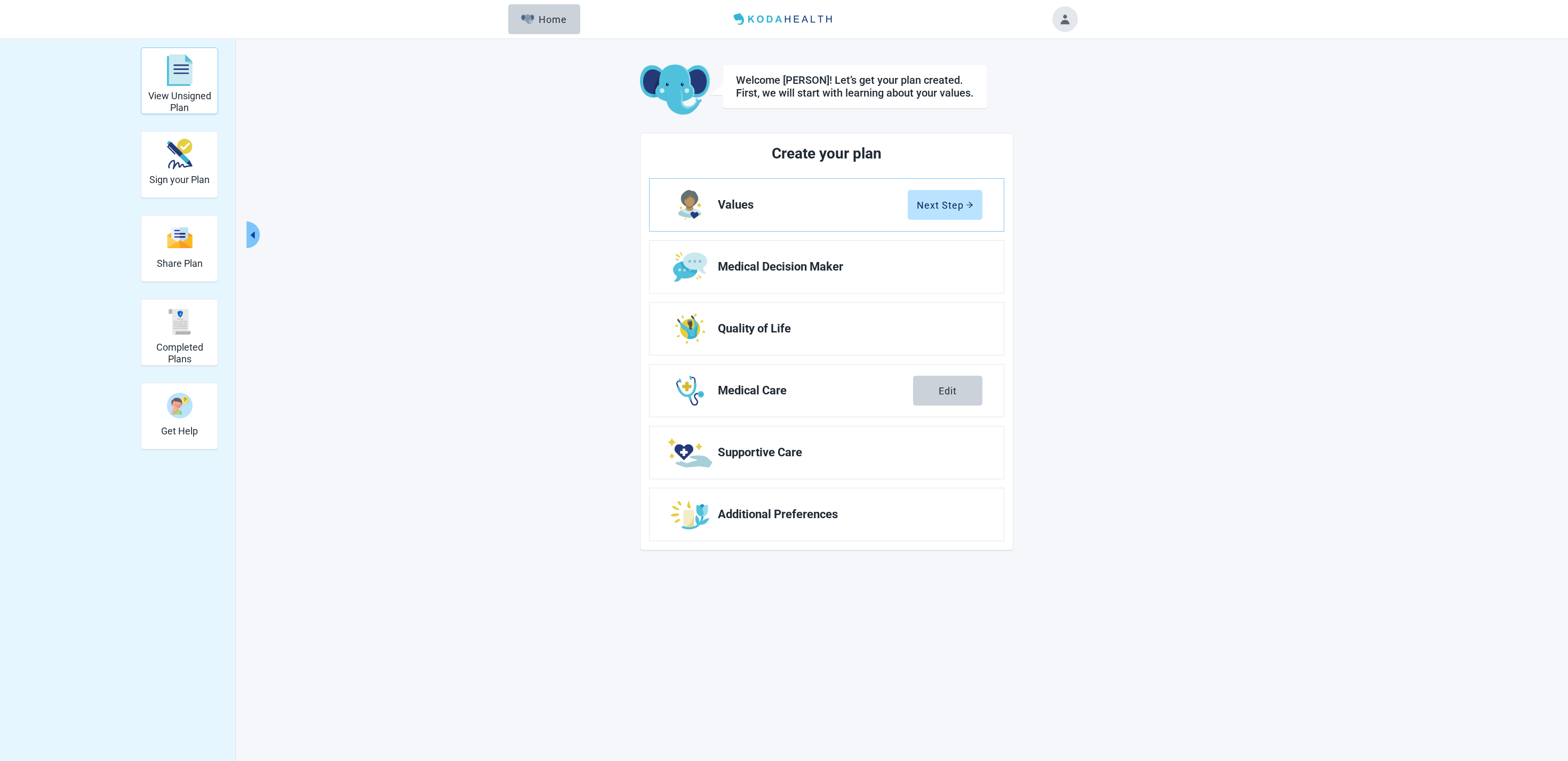 click on "View Unsigned Plan" at bounding box center (179, 101) 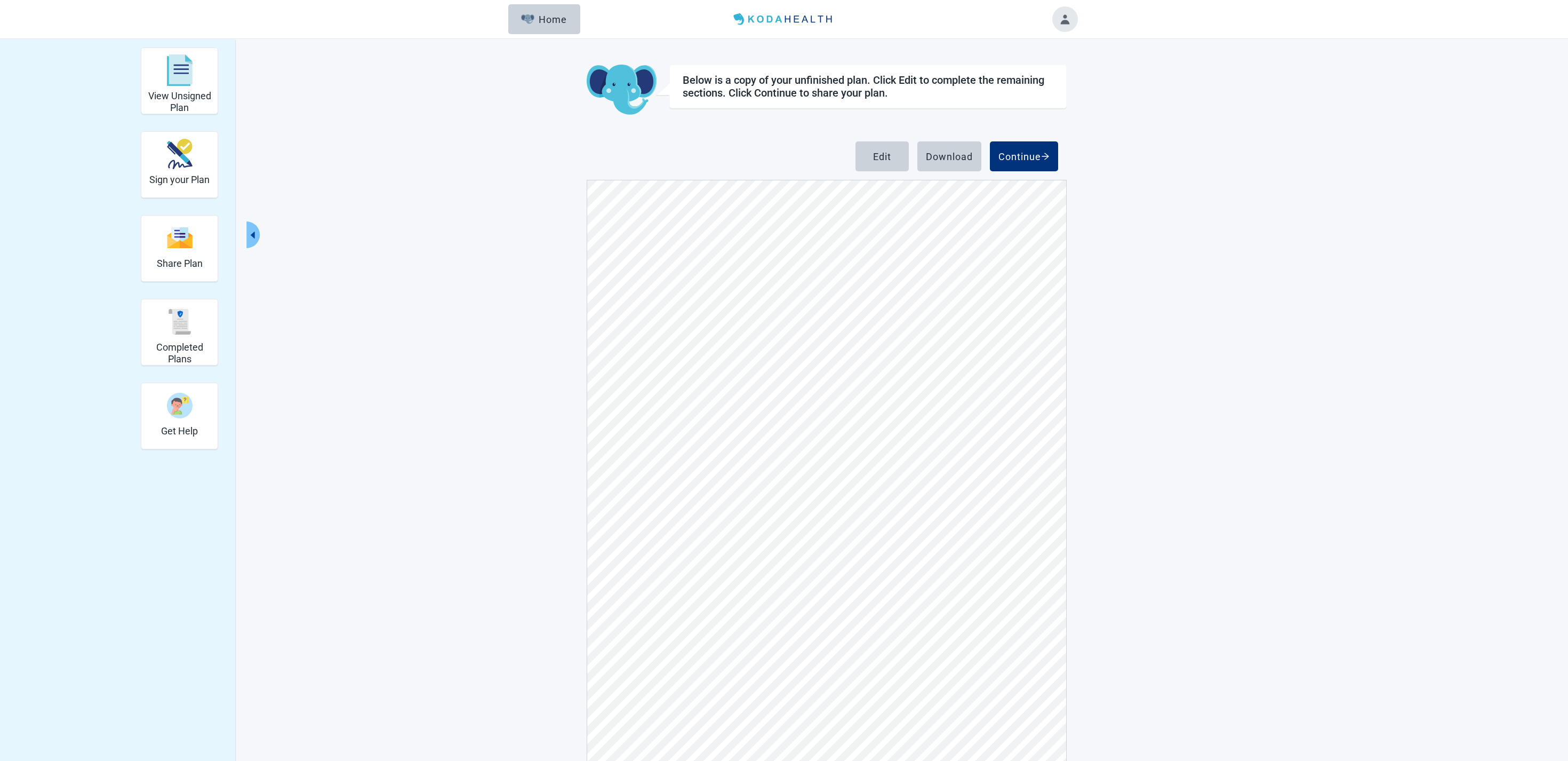 scroll, scrollTop: 2113, scrollLeft: 0, axis: vertical 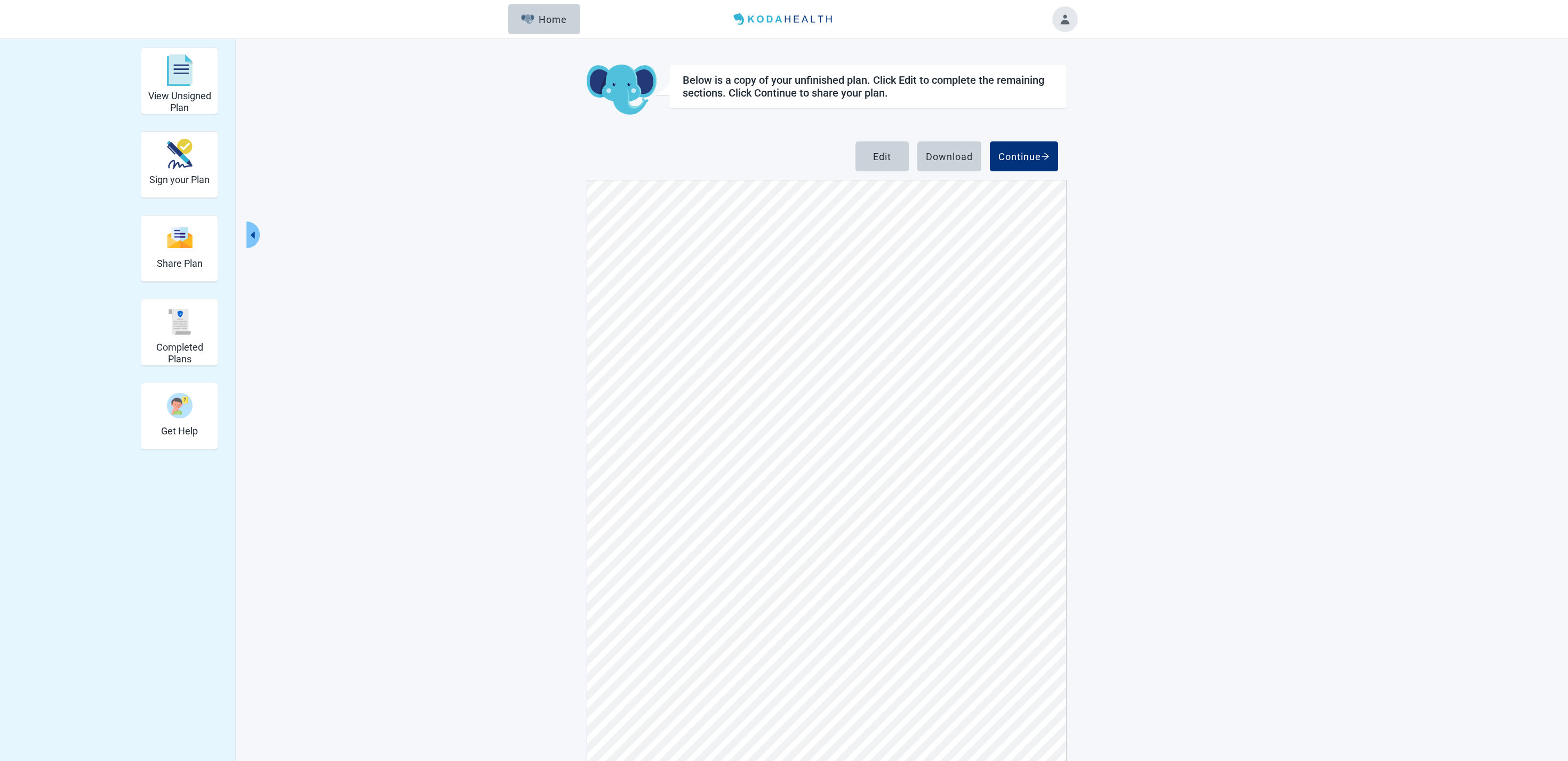click at bounding box center [1065, 19] 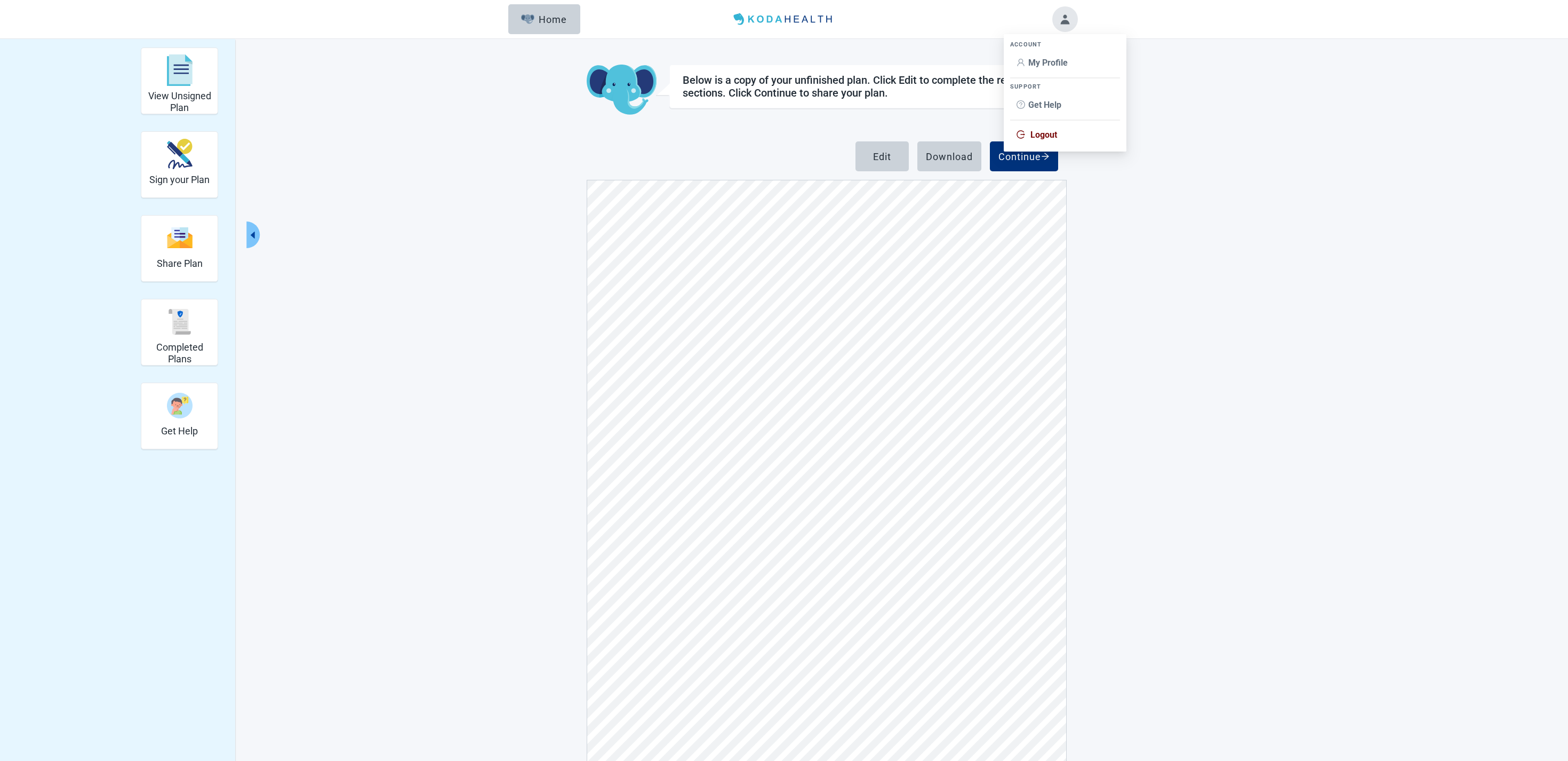 click on "Logout" at bounding box center (1065, 135) 